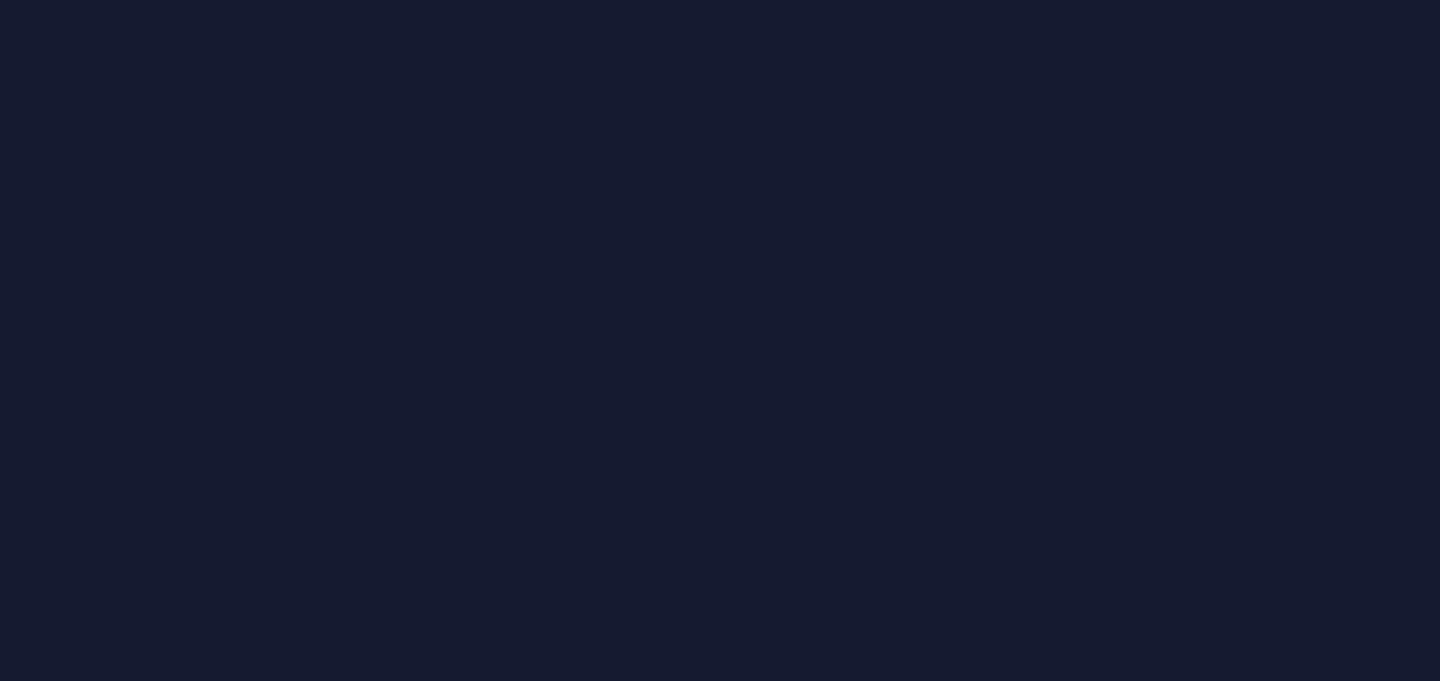 scroll, scrollTop: 0, scrollLeft: 0, axis: both 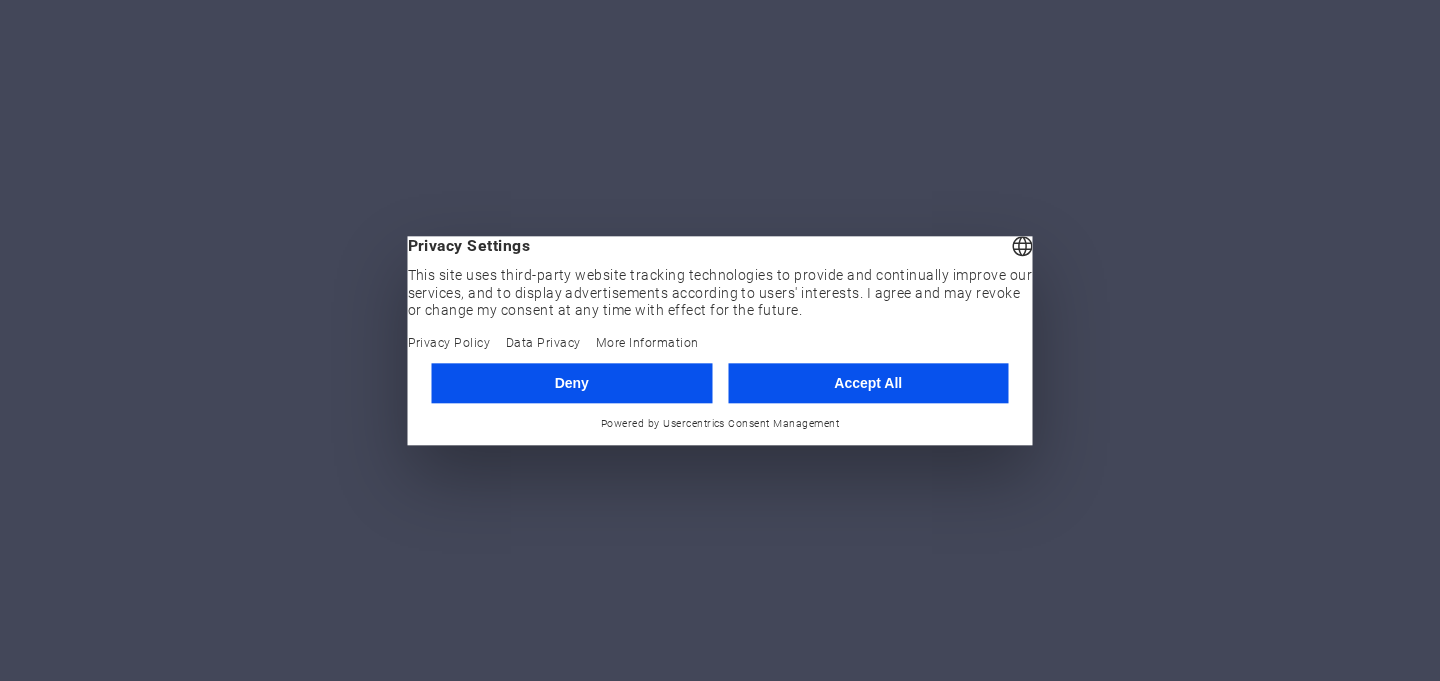 click on "Accept All" at bounding box center [868, 383] 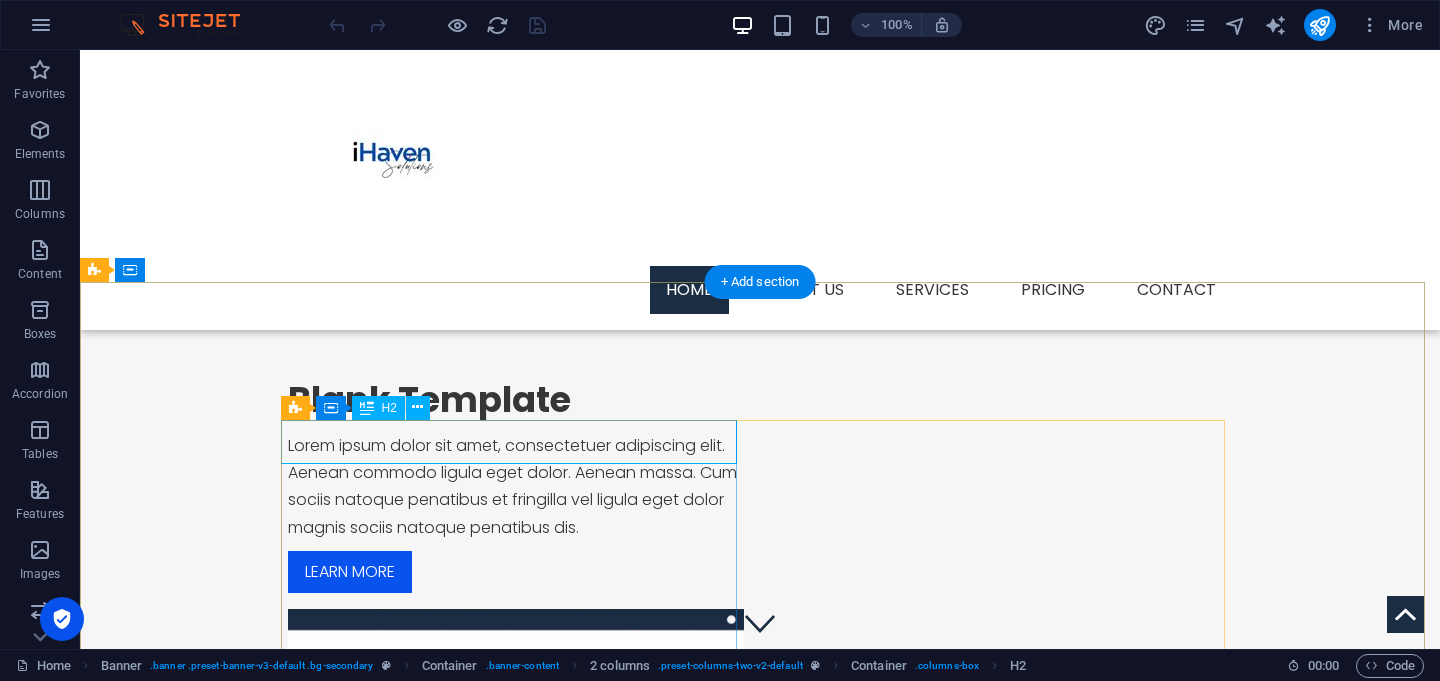 scroll, scrollTop: 0, scrollLeft: 0, axis: both 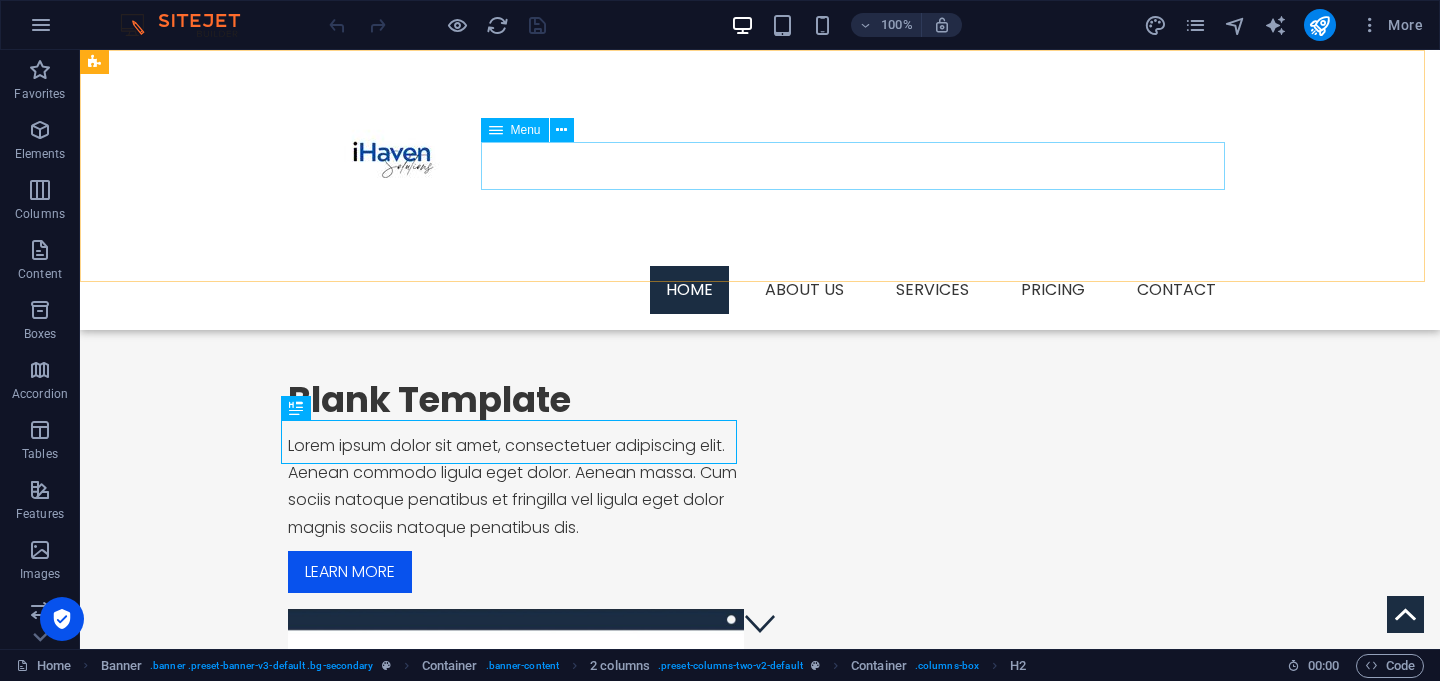 click on "Home About us Services Service Detail Pricing Contact" at bounding box center (760, 290) 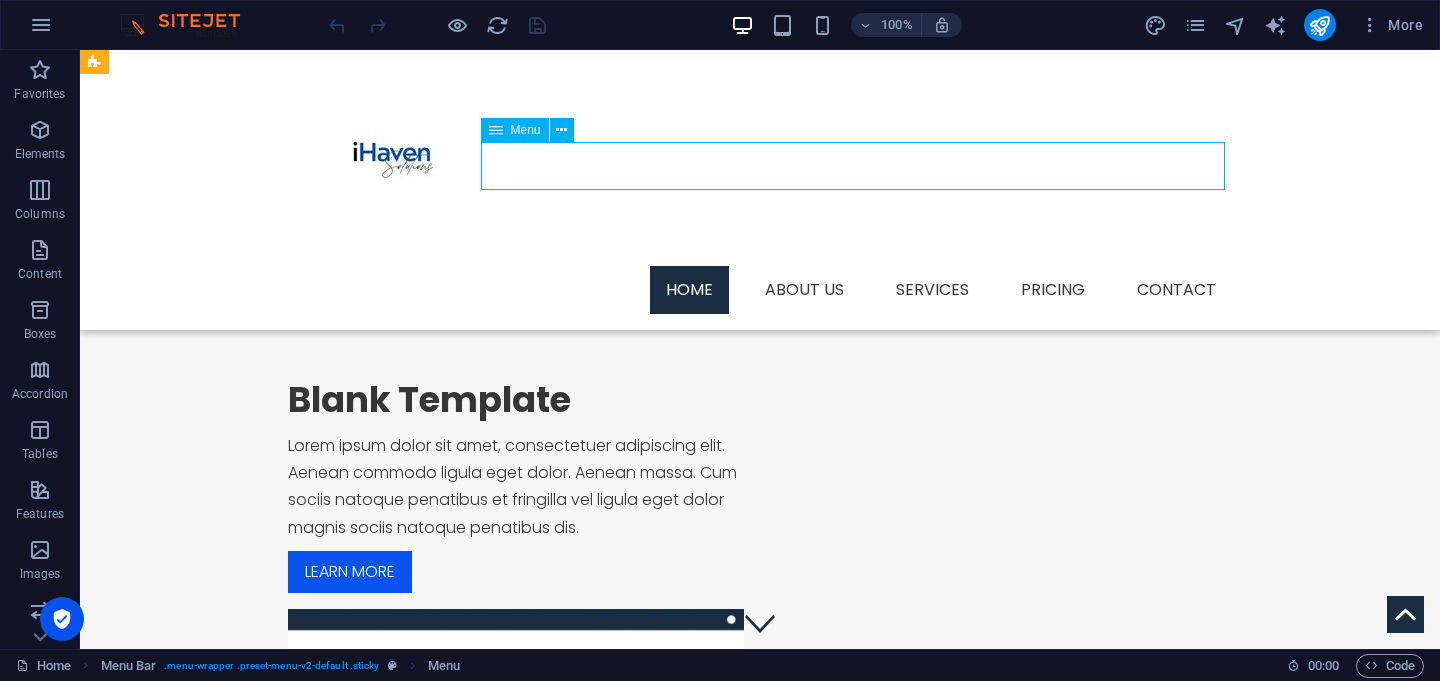 click on "Home About us Services Service Detail Pricing Contact" at bounding box center [760, 290] 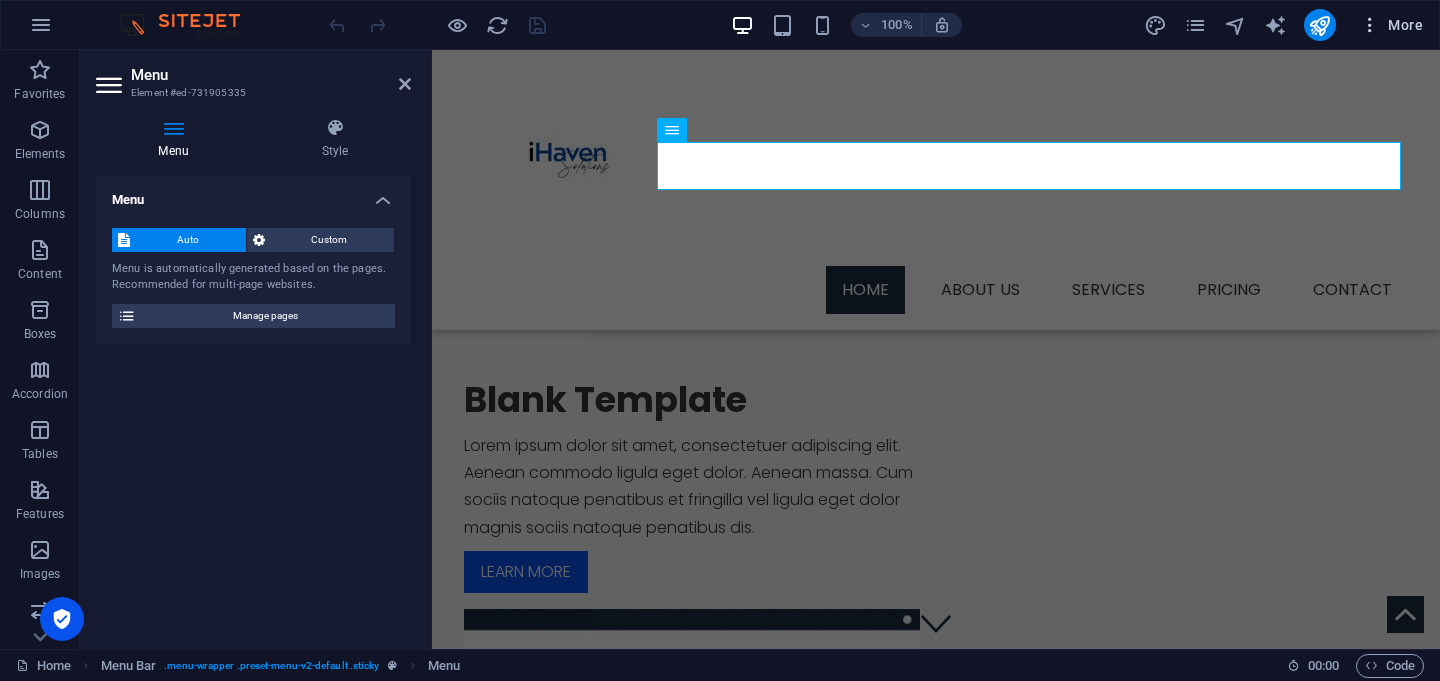 click on "More" at bounding box center (1391, 25) 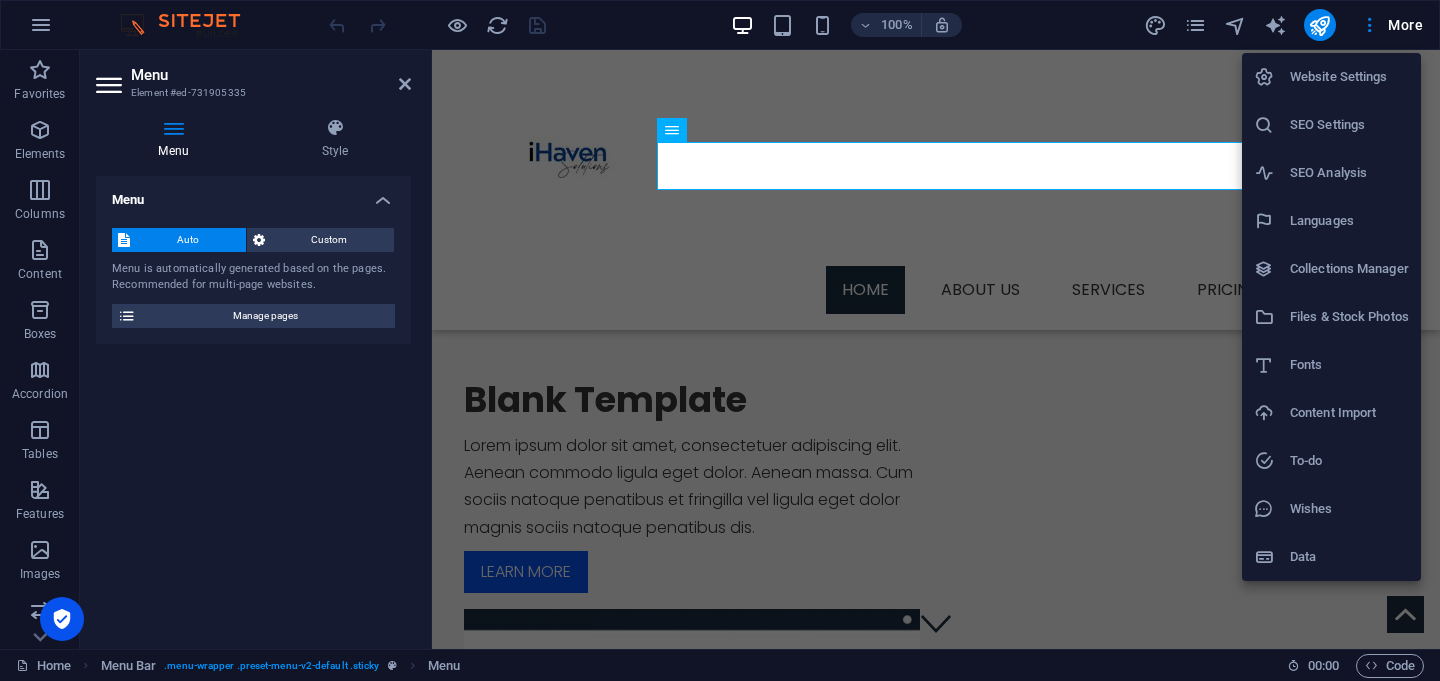 click at bounding box center (720, 340) 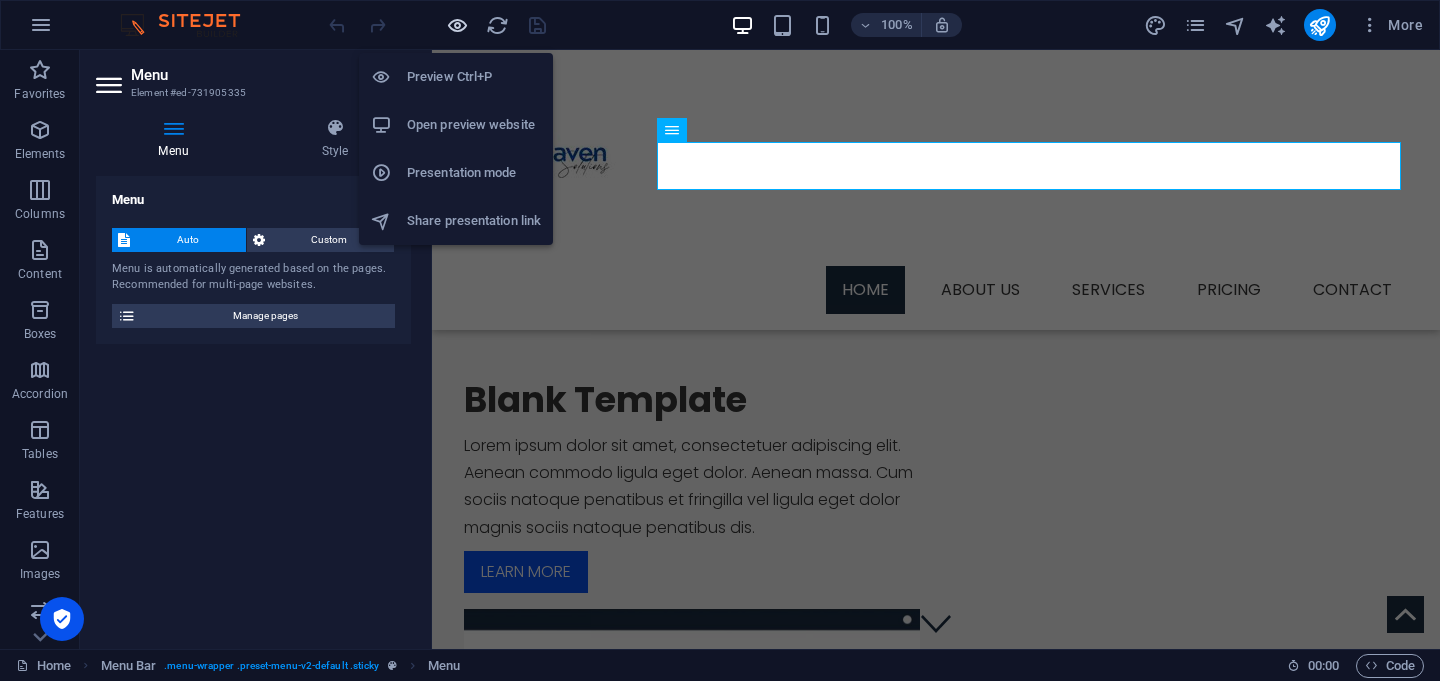 click at bounding box center [457, 25] 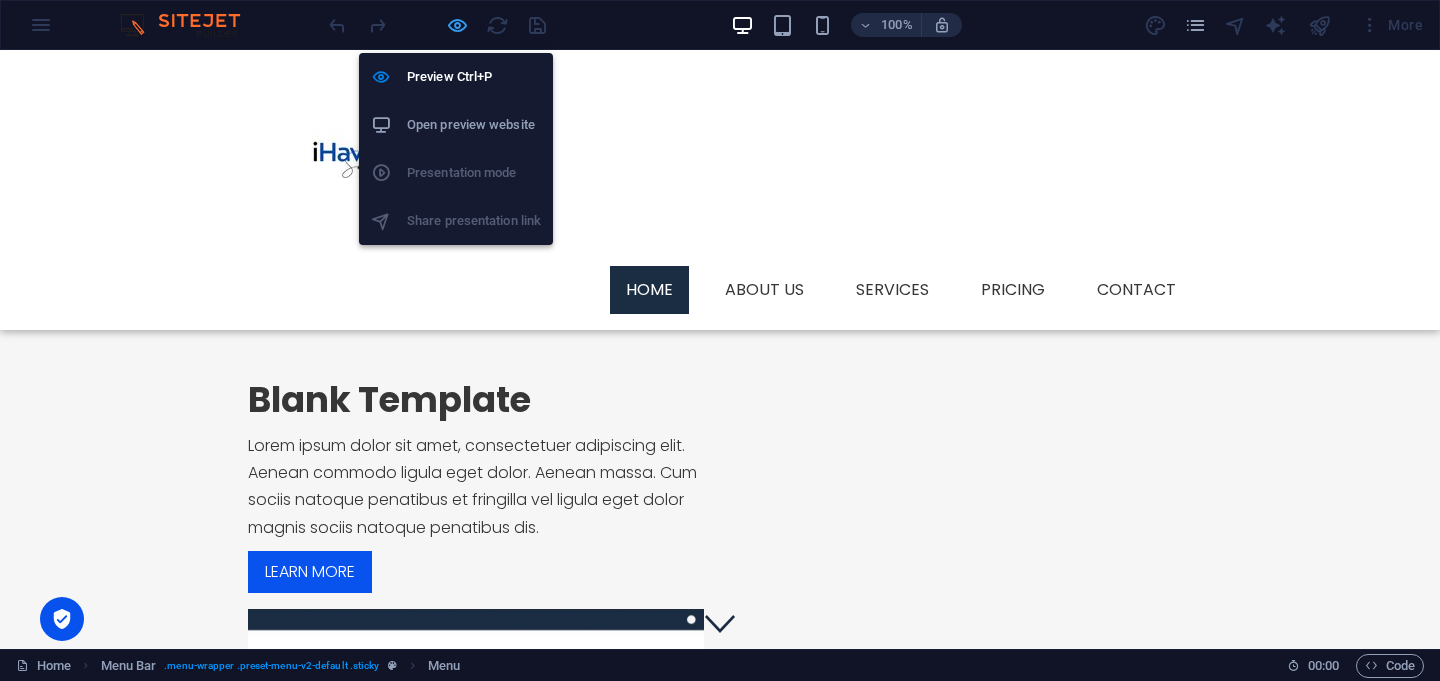 click at bounding box center (457, 25) 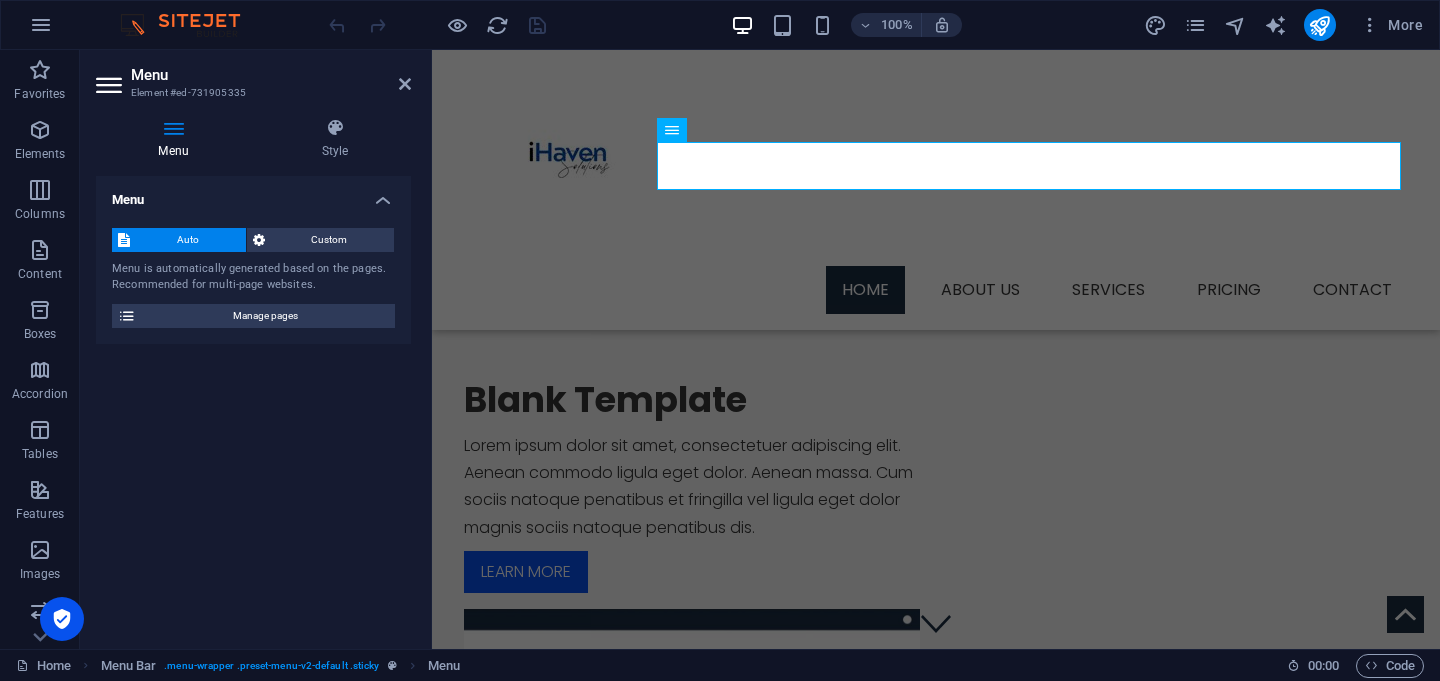 click at bounding box center (437, 25) 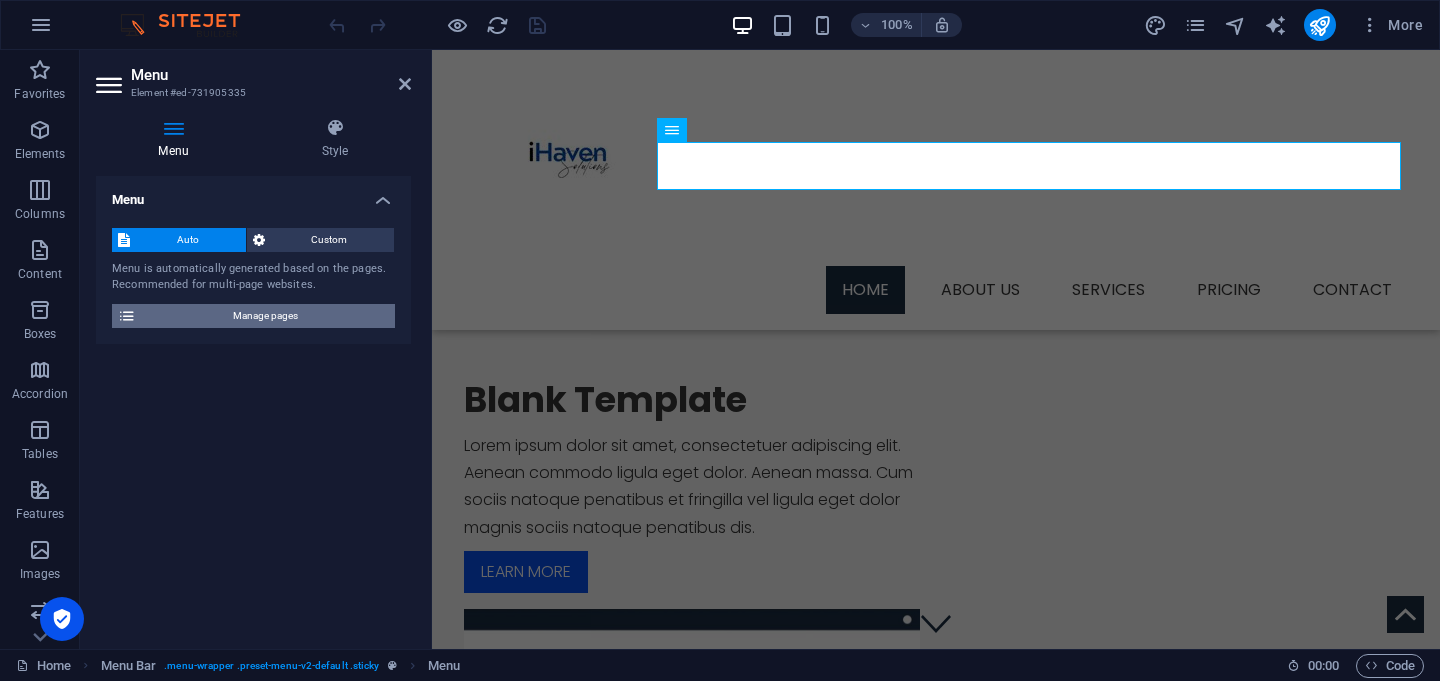 click on "Manage pages" at bounding box center [265, 316] 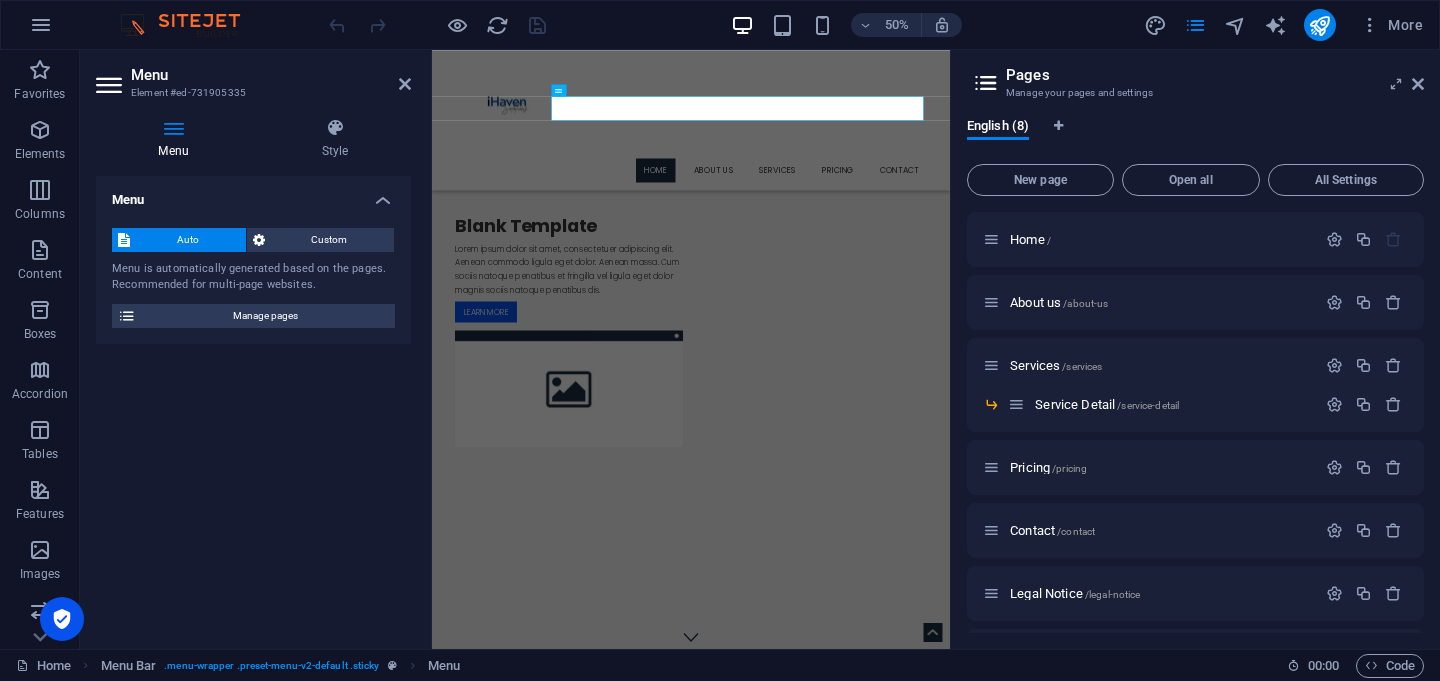 click on "Element #ed-731905335" at bounding box center [251, 93] 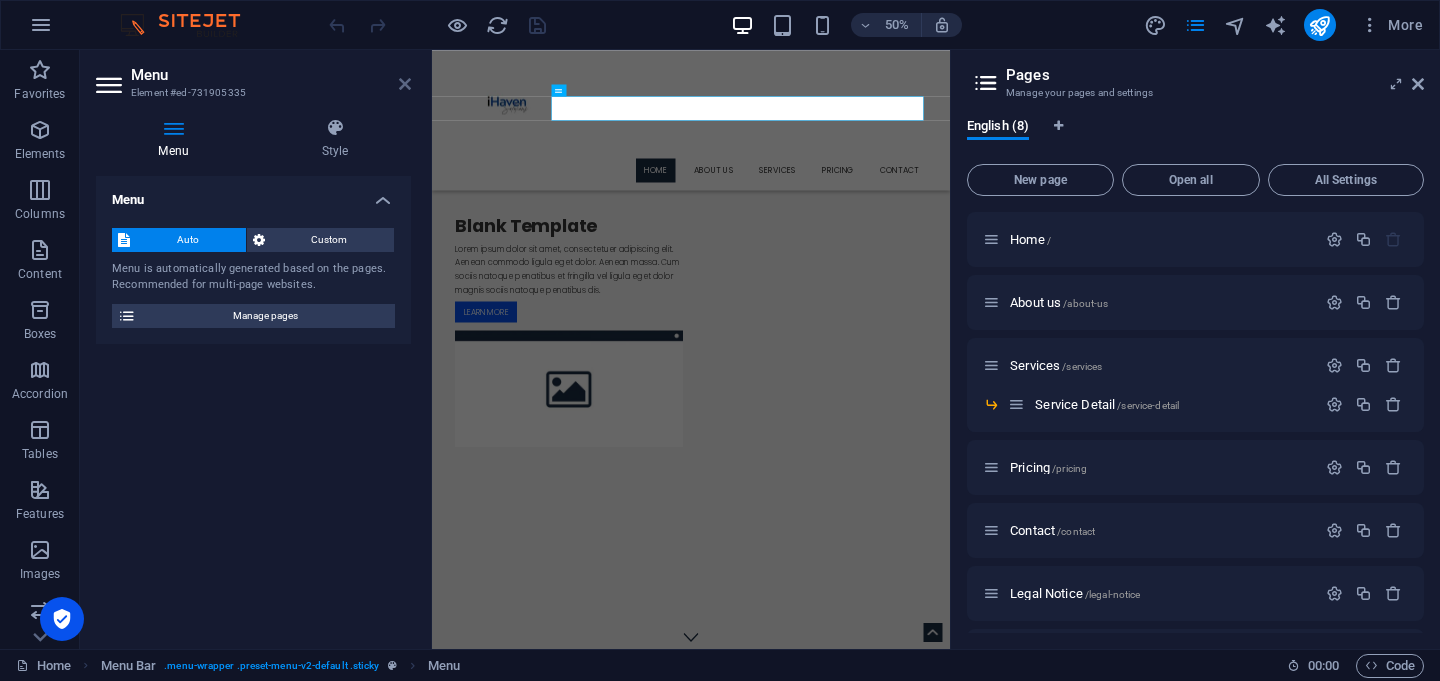click at bounding box center (405, 84) 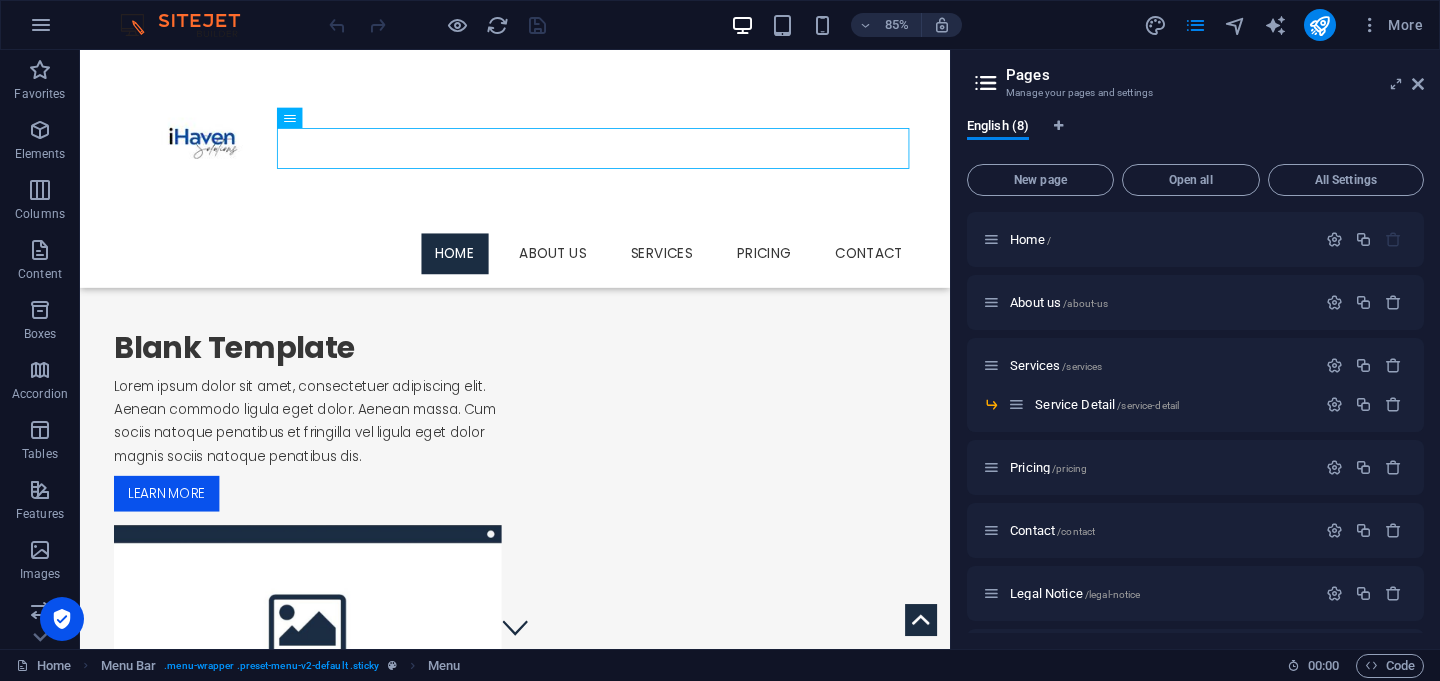 click on "Pages Manage your pages and settings English (8) New page Open all All Settings Home / About us /about-us Services /services Service Detail /service-detail Pricing /pricing Contact /contact Legal Notice /legal-notice Privacy /privacy" at bounding box center (1195, 349) 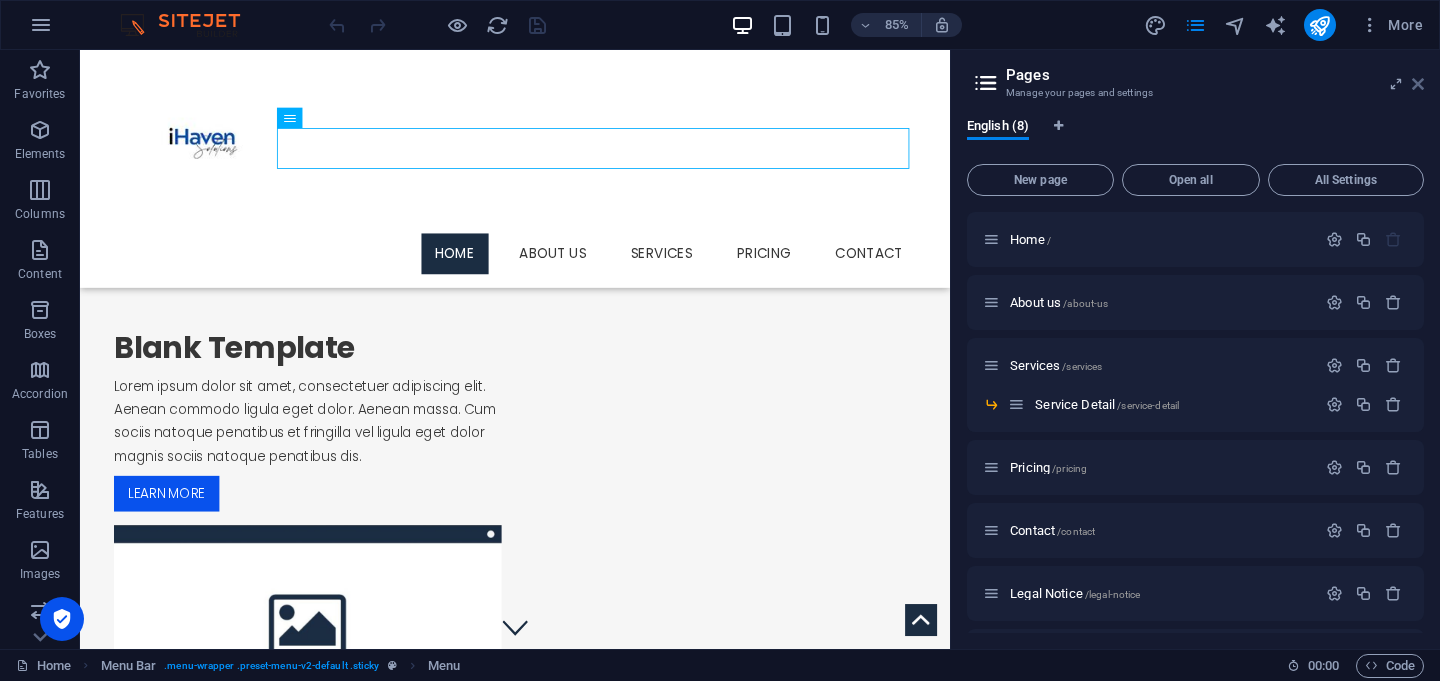 click at bounding box center (1418, 84) 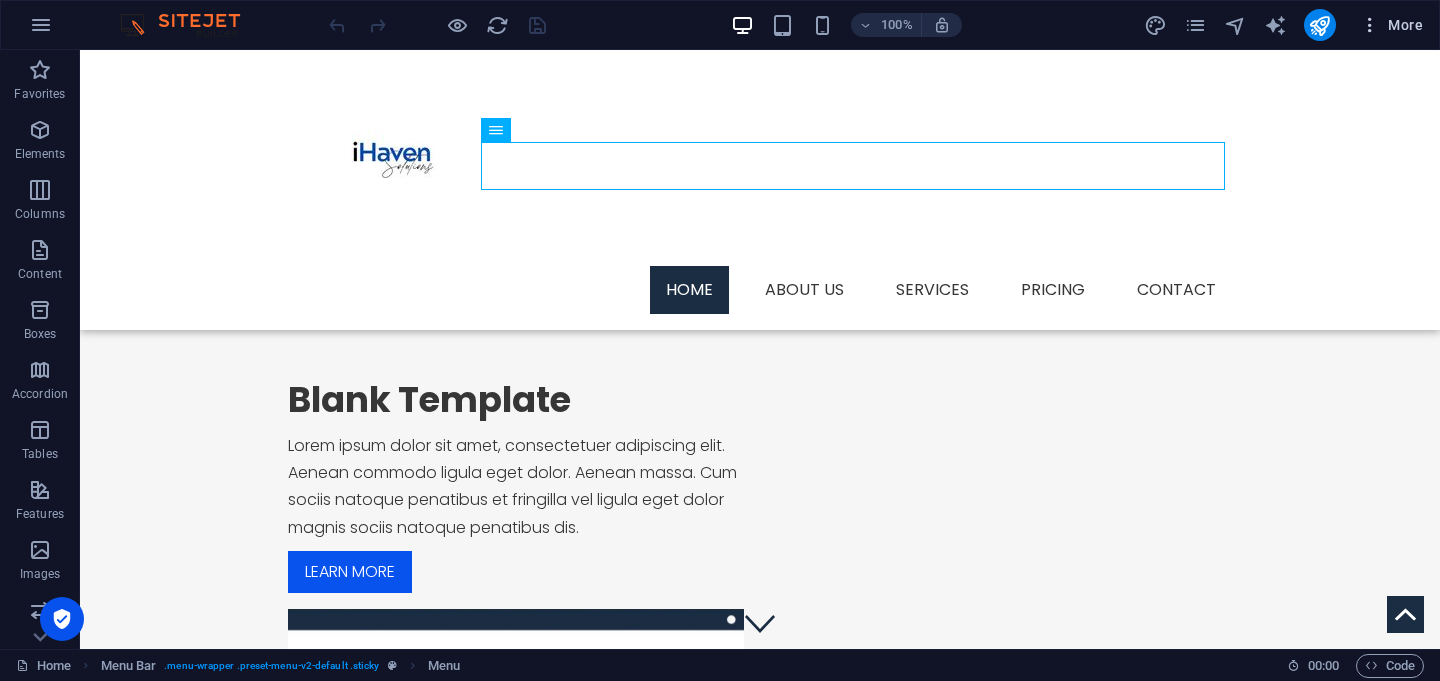 click at bounding box center (1370, 25) 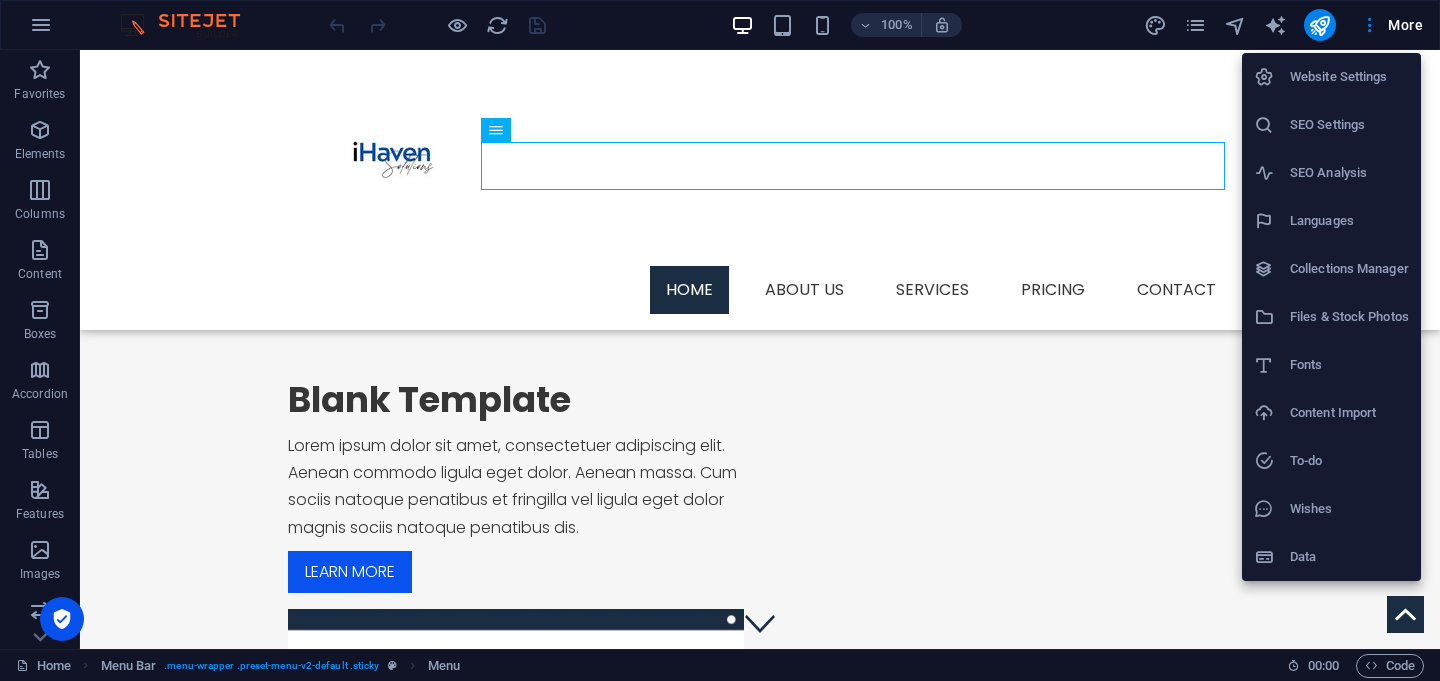 click at bounding box center (720, 340) 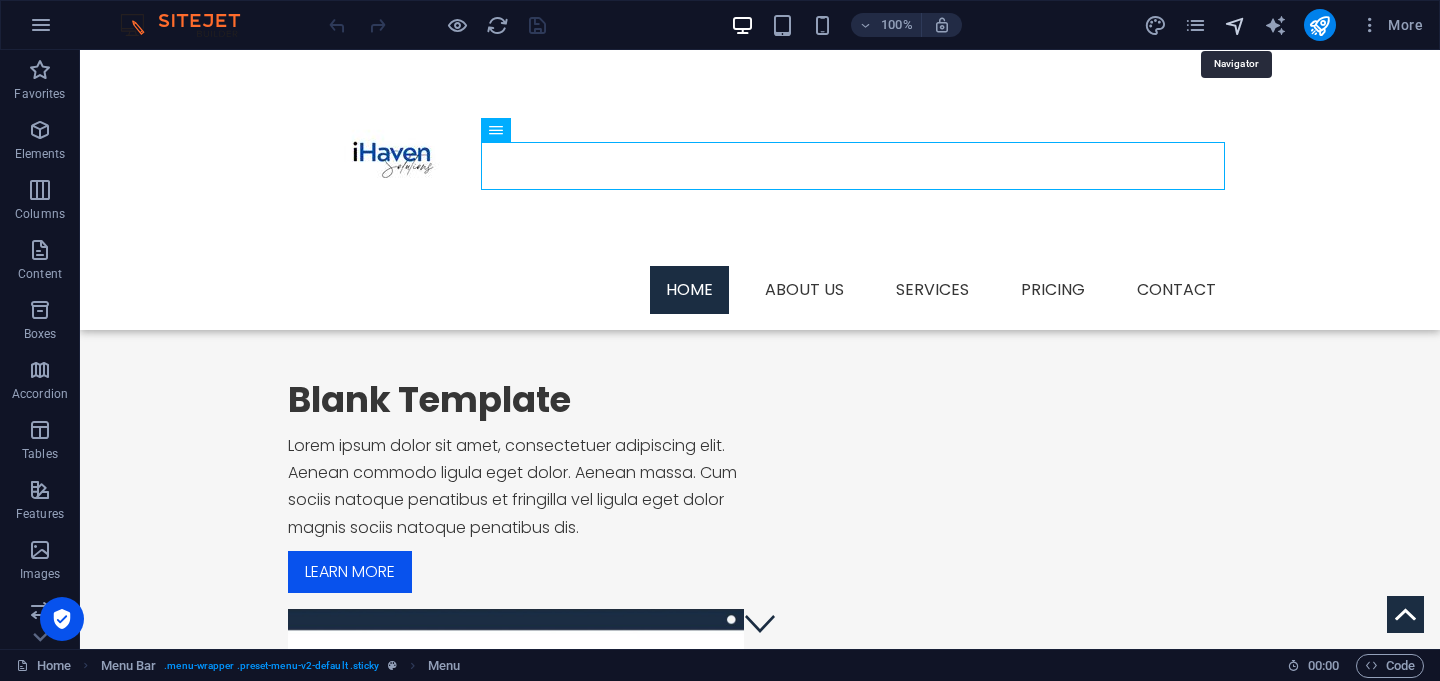 click at bounding box center [1235, 25] 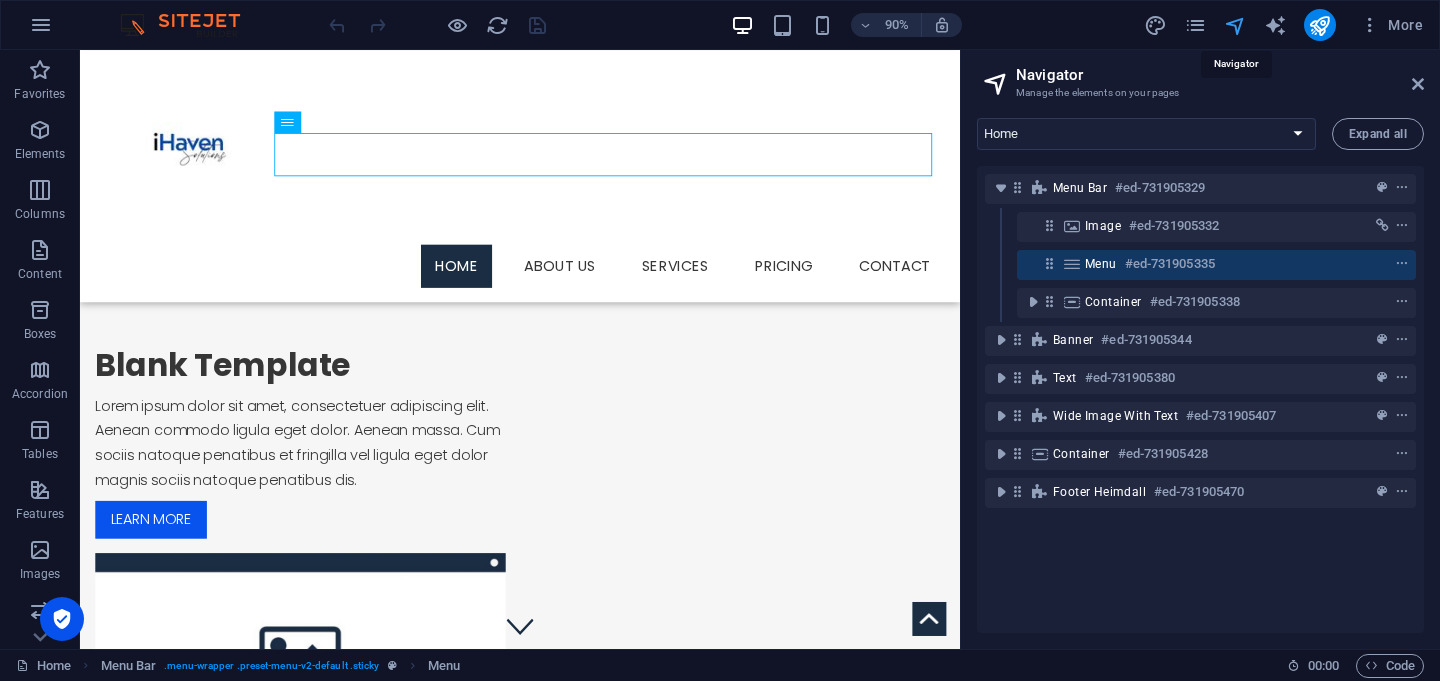 click at bounding box center [1235, 25] 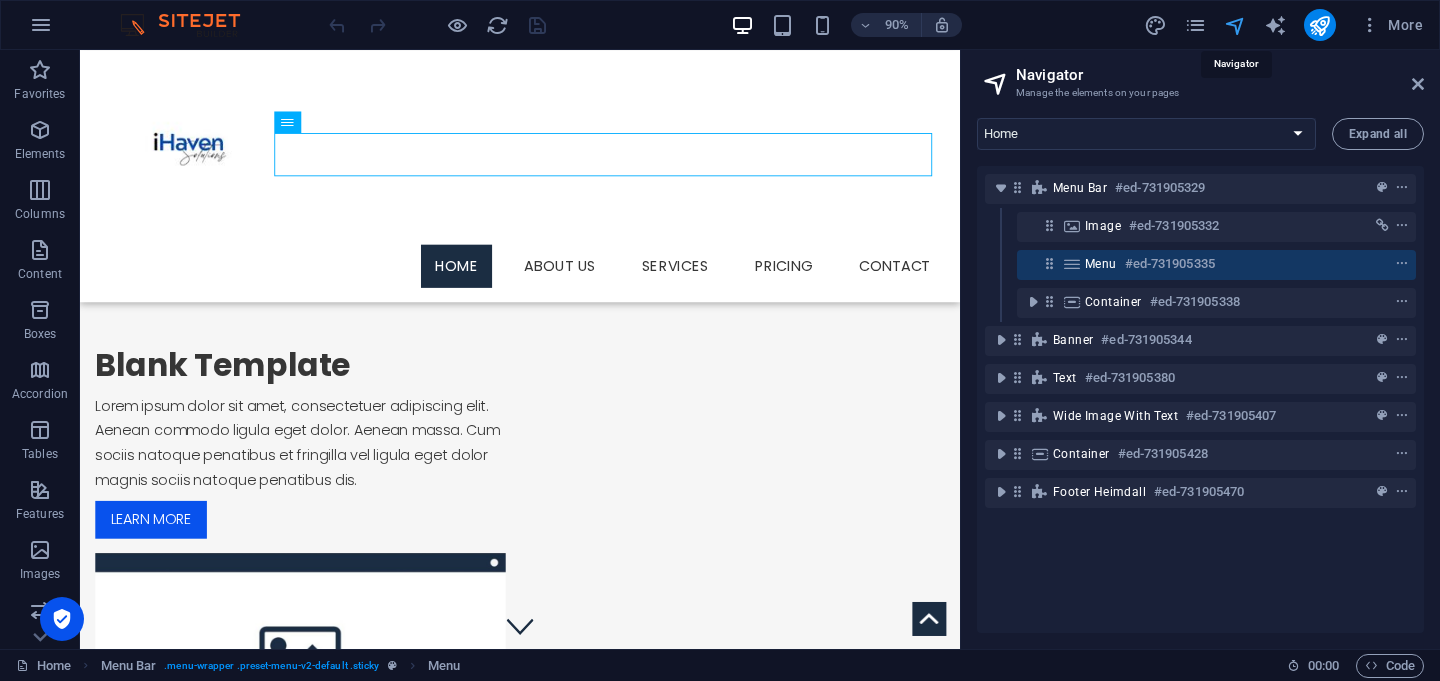 click at bounding box center [1235, 25] 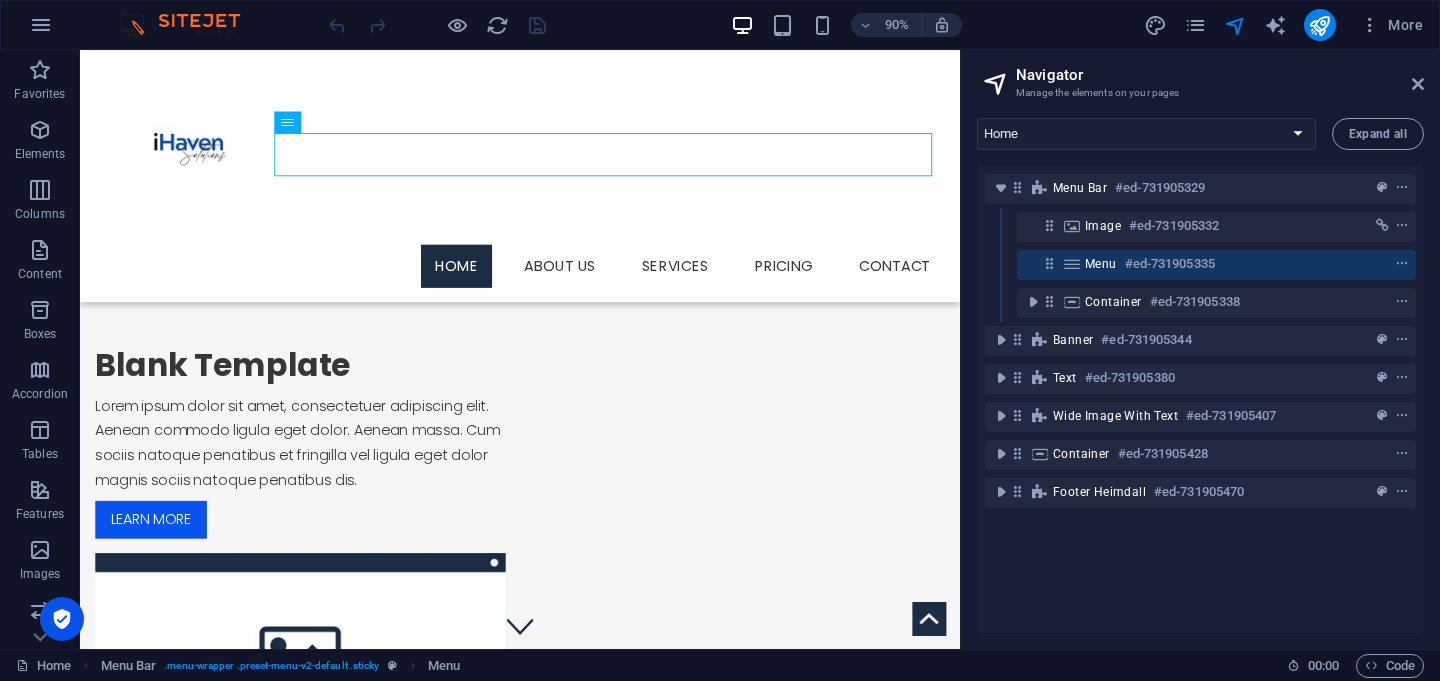 click on "More" at bounding box center [1287, 25] 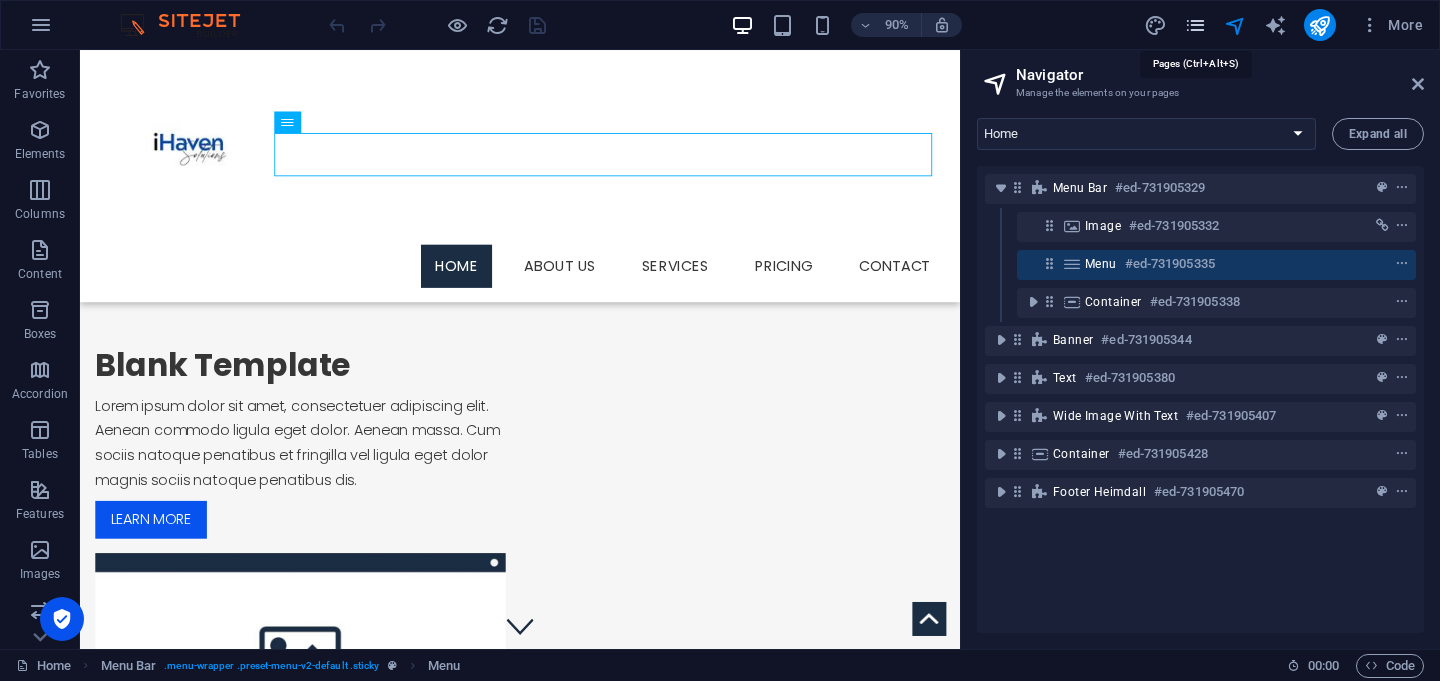 click at bounding box center (1195, 25) 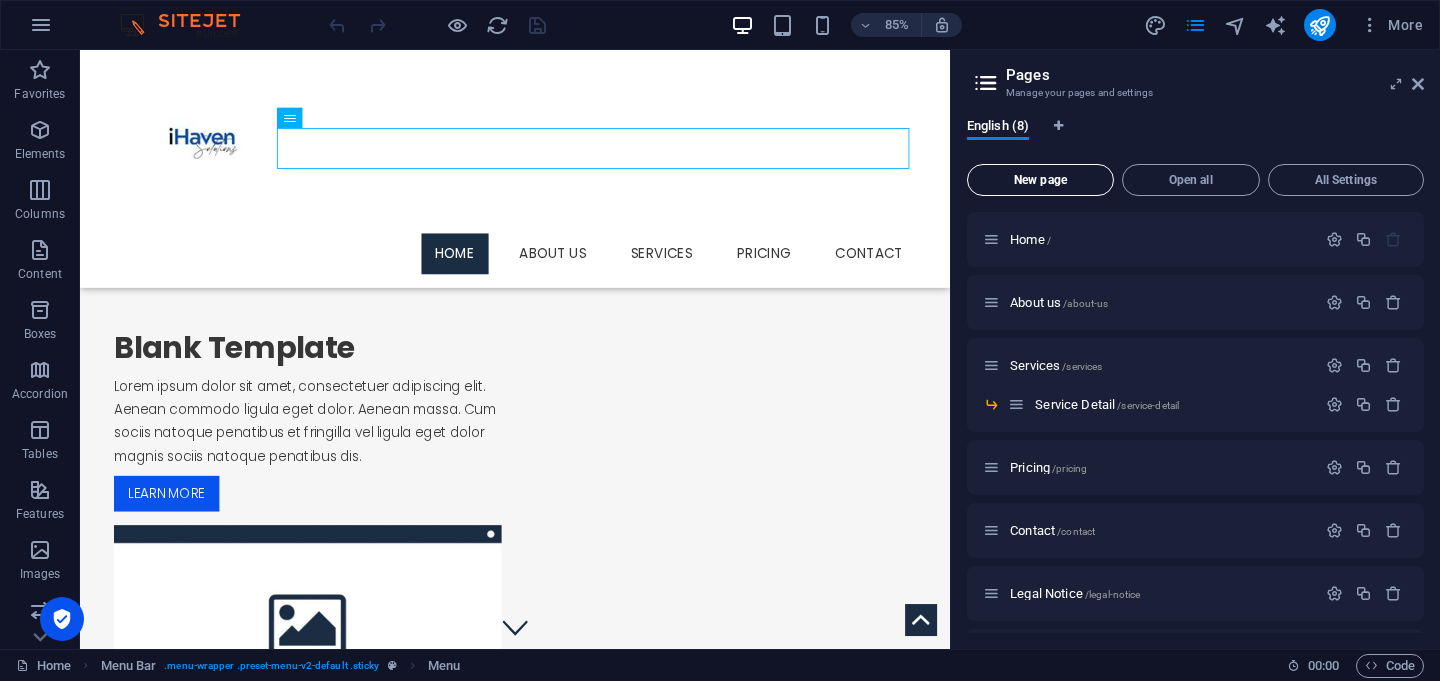 click on "New page" at bounding box center (1040, 180) 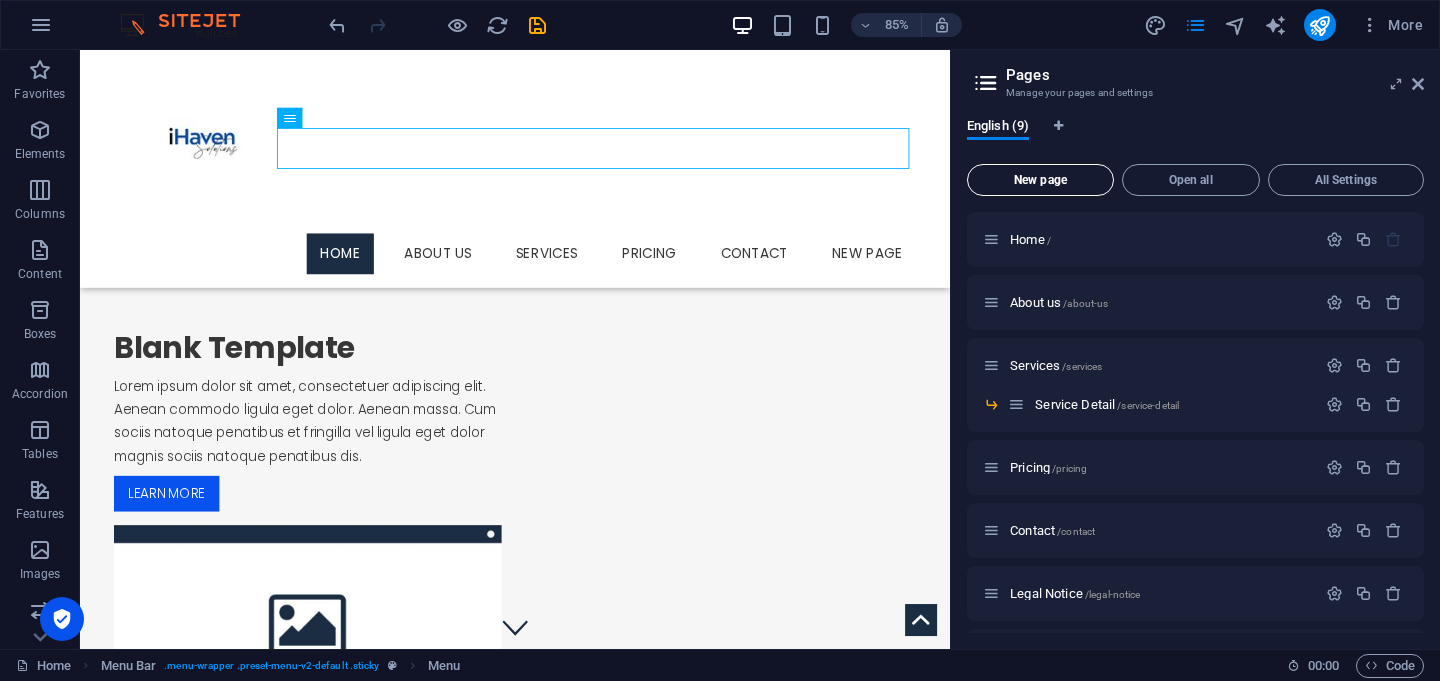 scroll, scrollTop: 372, scrollLeft: 0, axis: vertical 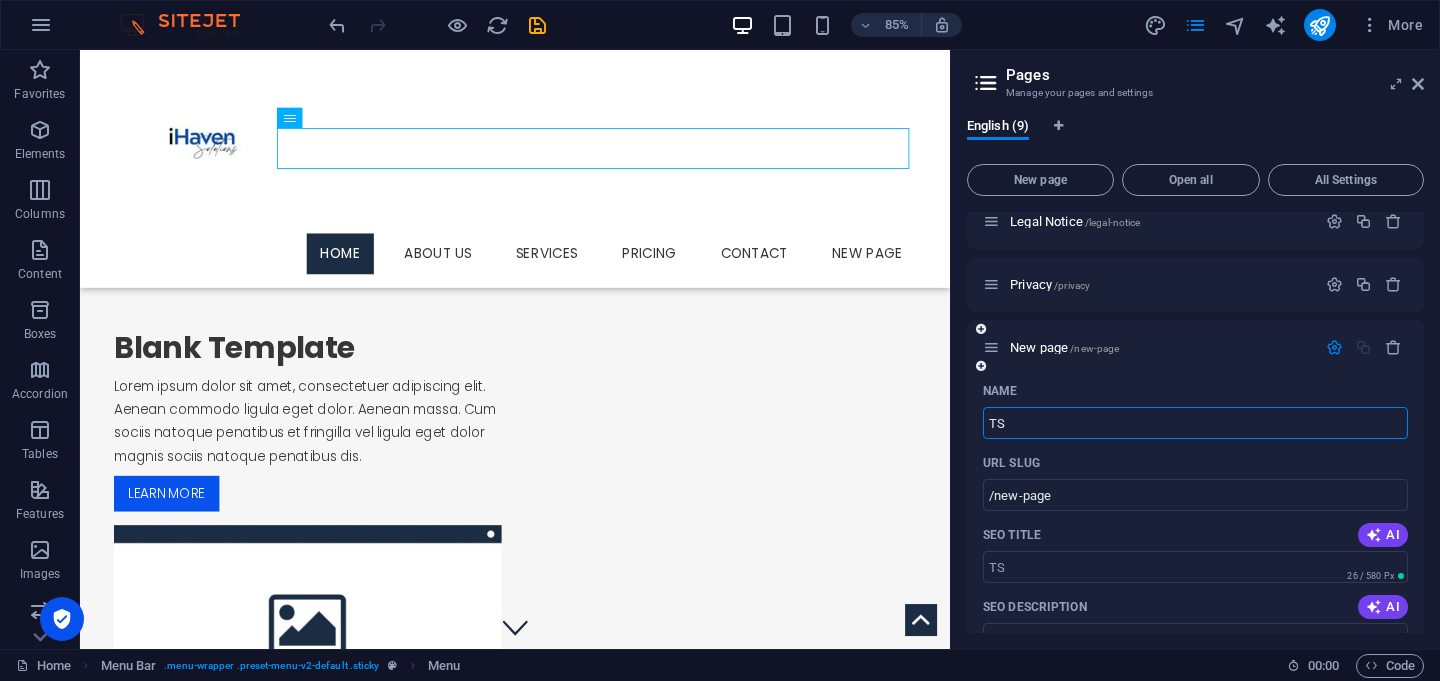 type on "TS" 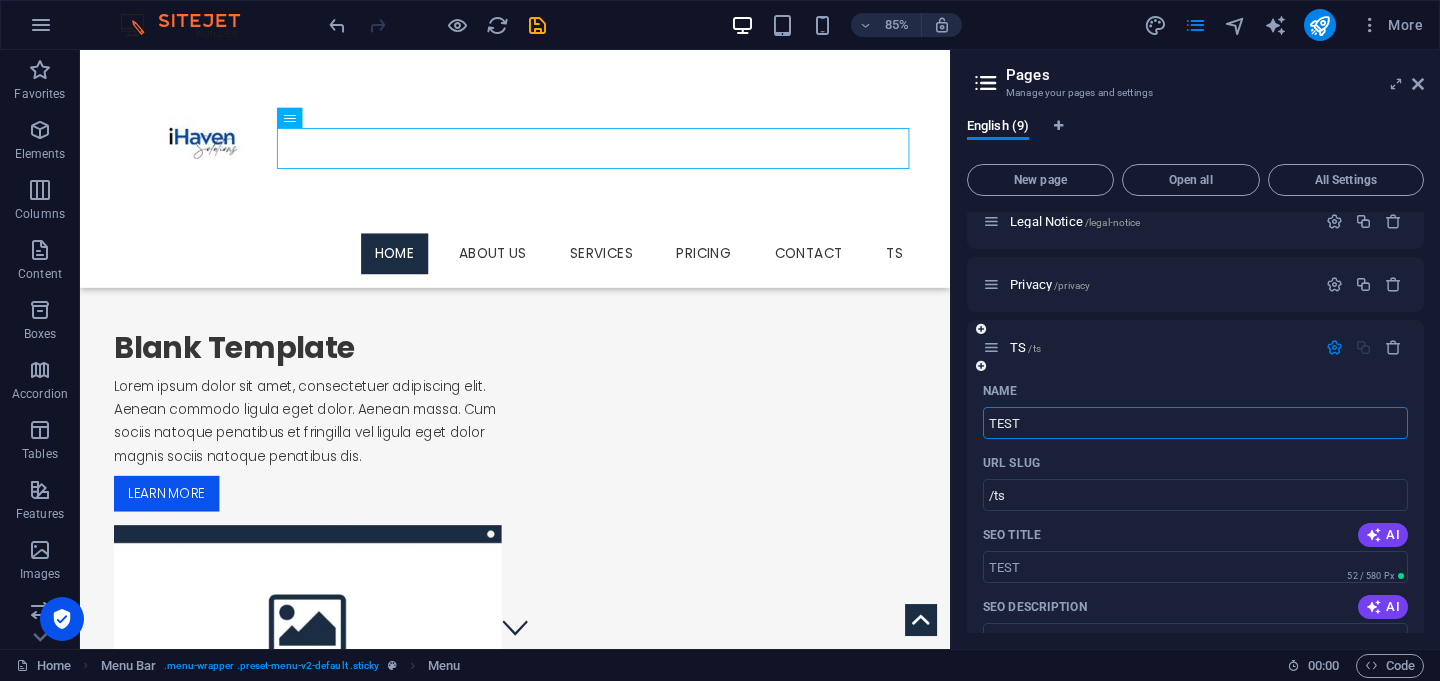 type on "TEST" 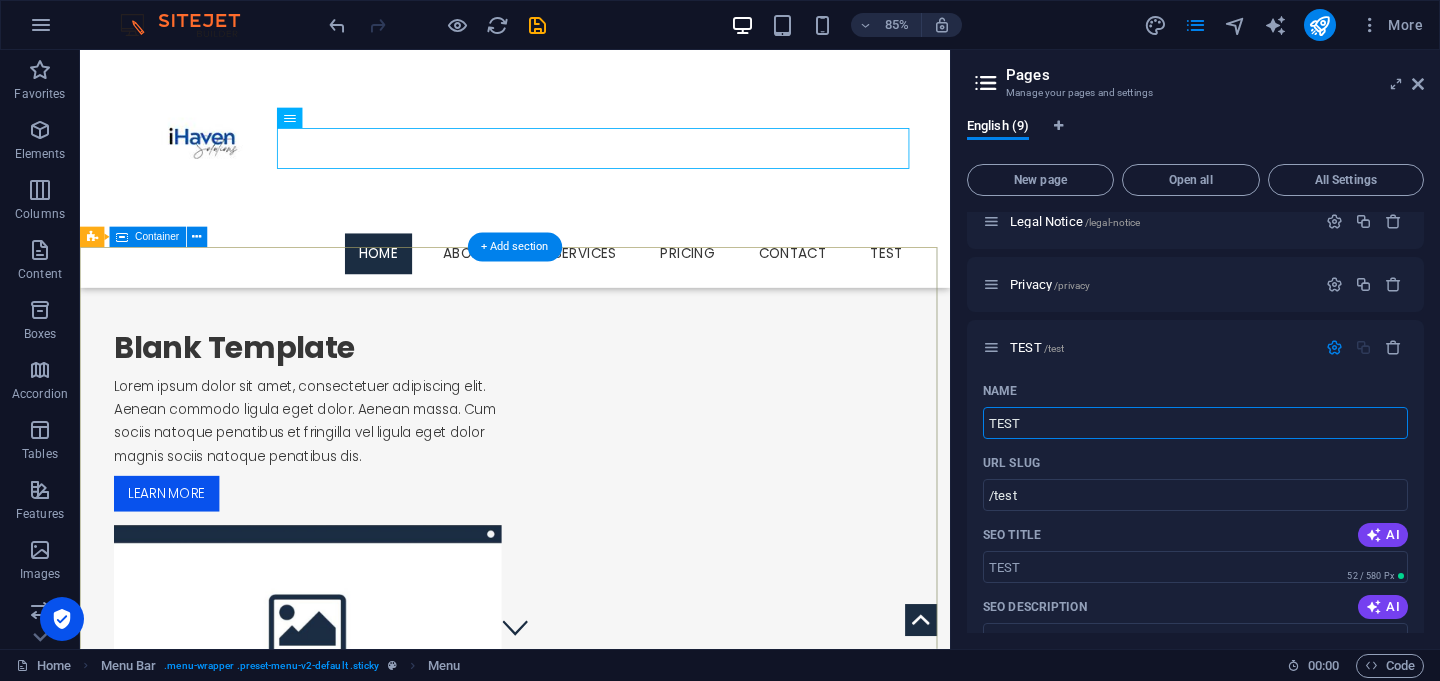 type on "TEST" 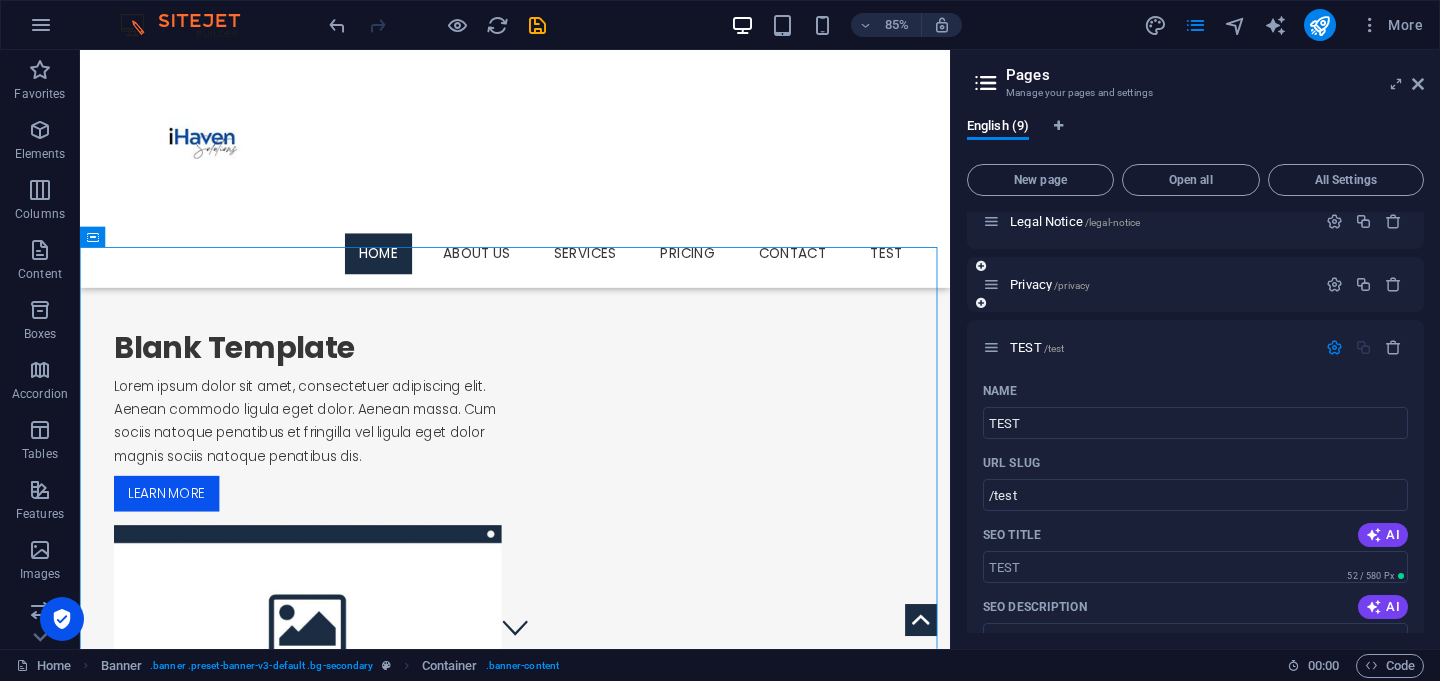 drag, startPoint x: 1001, startPoint y: 351, endPoint x: 1000, endPoint y: 262, distance: 89.005615 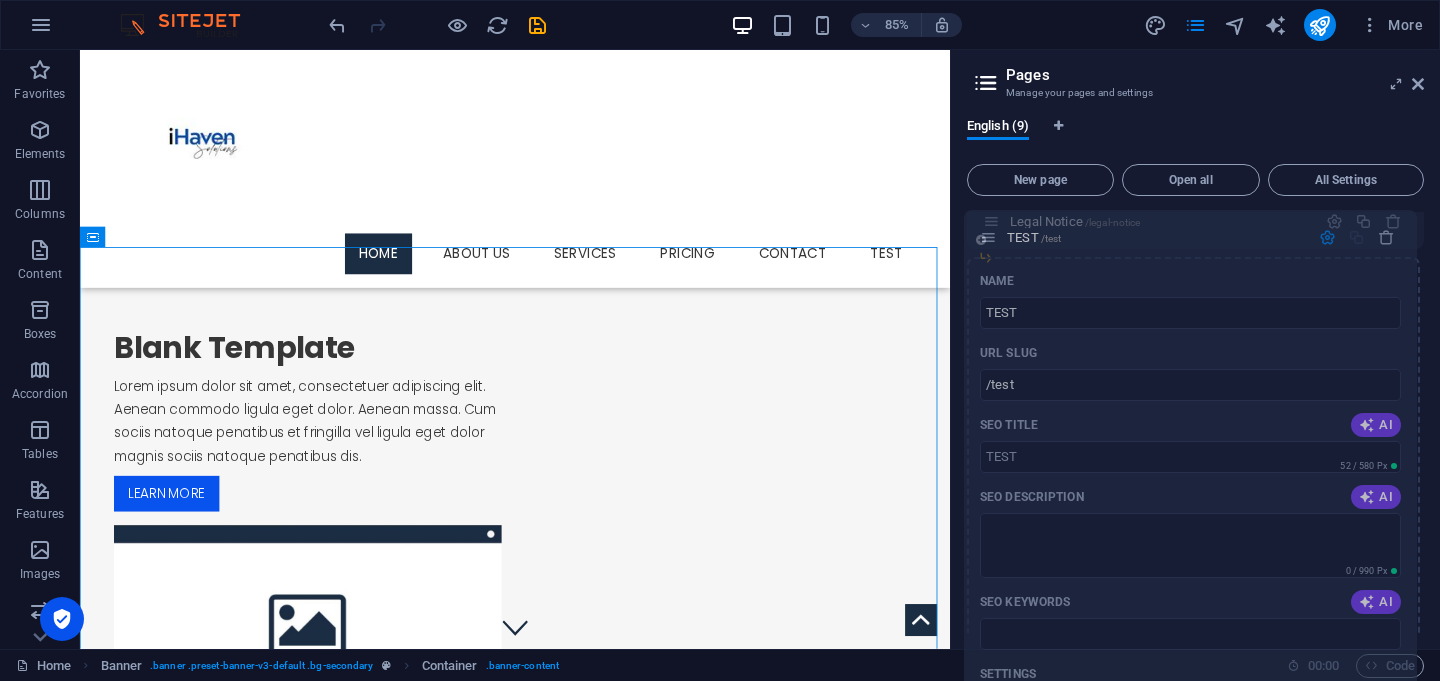 drag, startPoint x: 993, startPoint y: 343, endPoint x: 990, endPoint y: 227, distance: 116.03879 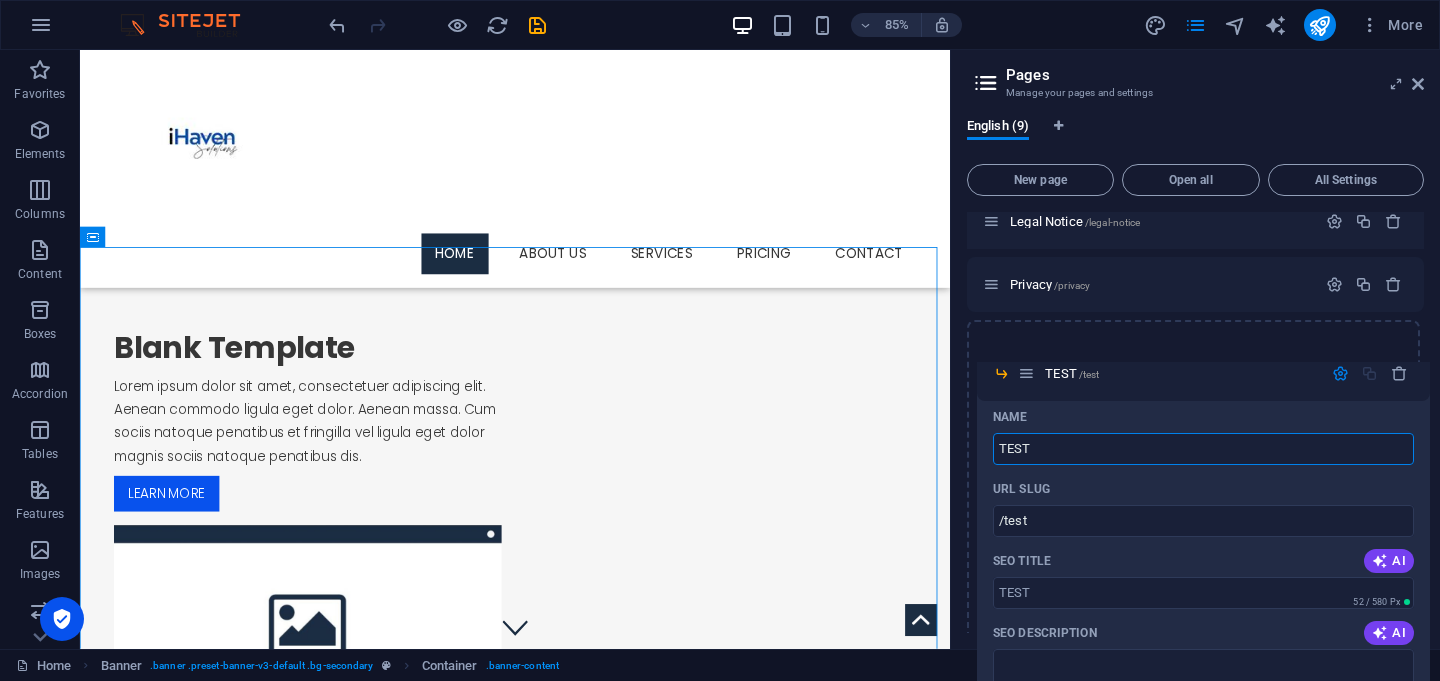drag, startPoint x: 1009, startPoint y: 259, endPoint x: 1020, endPoint y: 379, distance: 120.50311 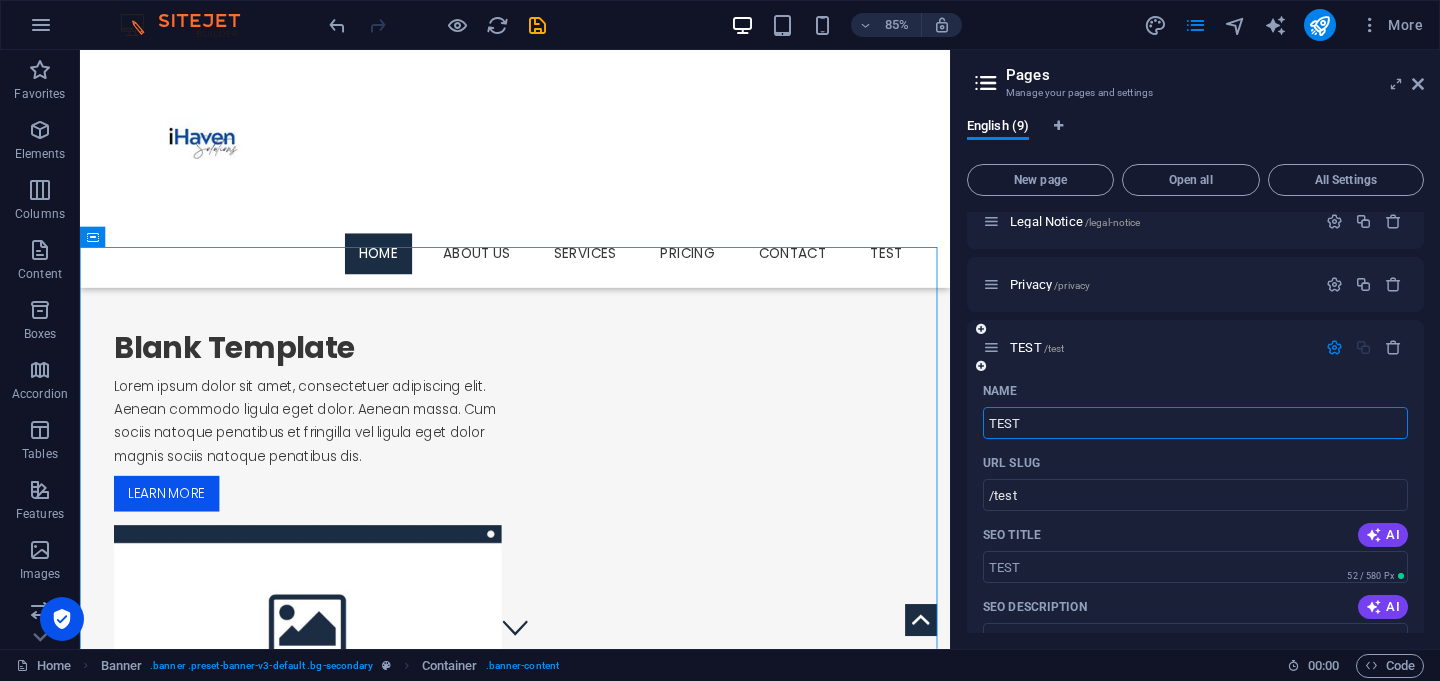click on "Name" at bounding box center [1195, 391] 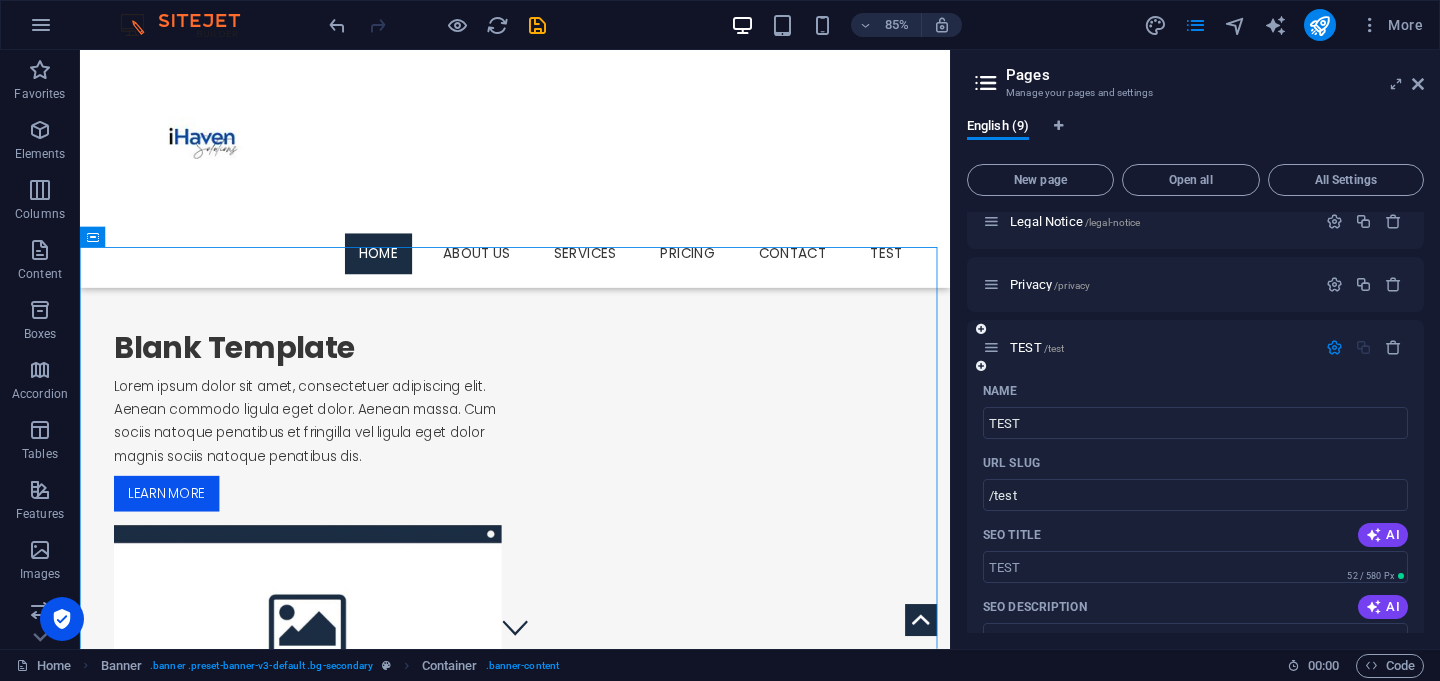 click at bounding box center [1364, 348] 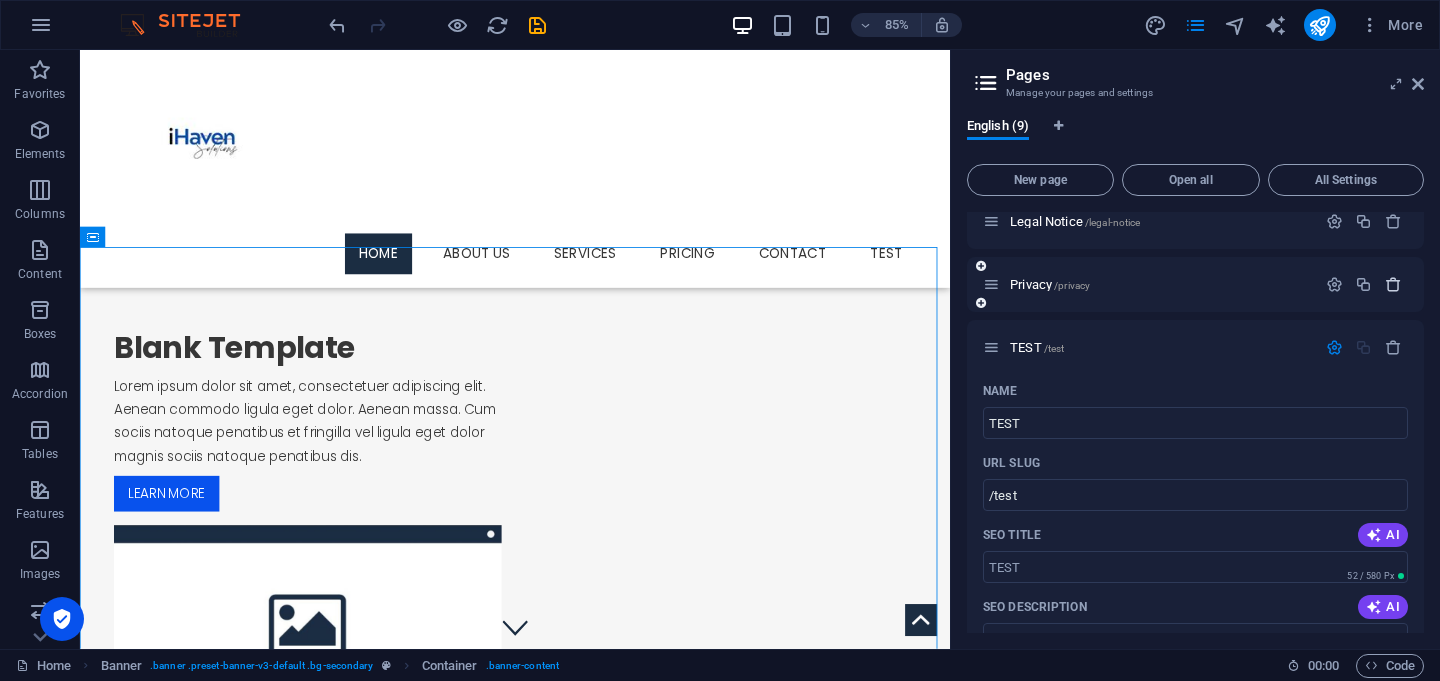click at bounding box center (1393, 284) 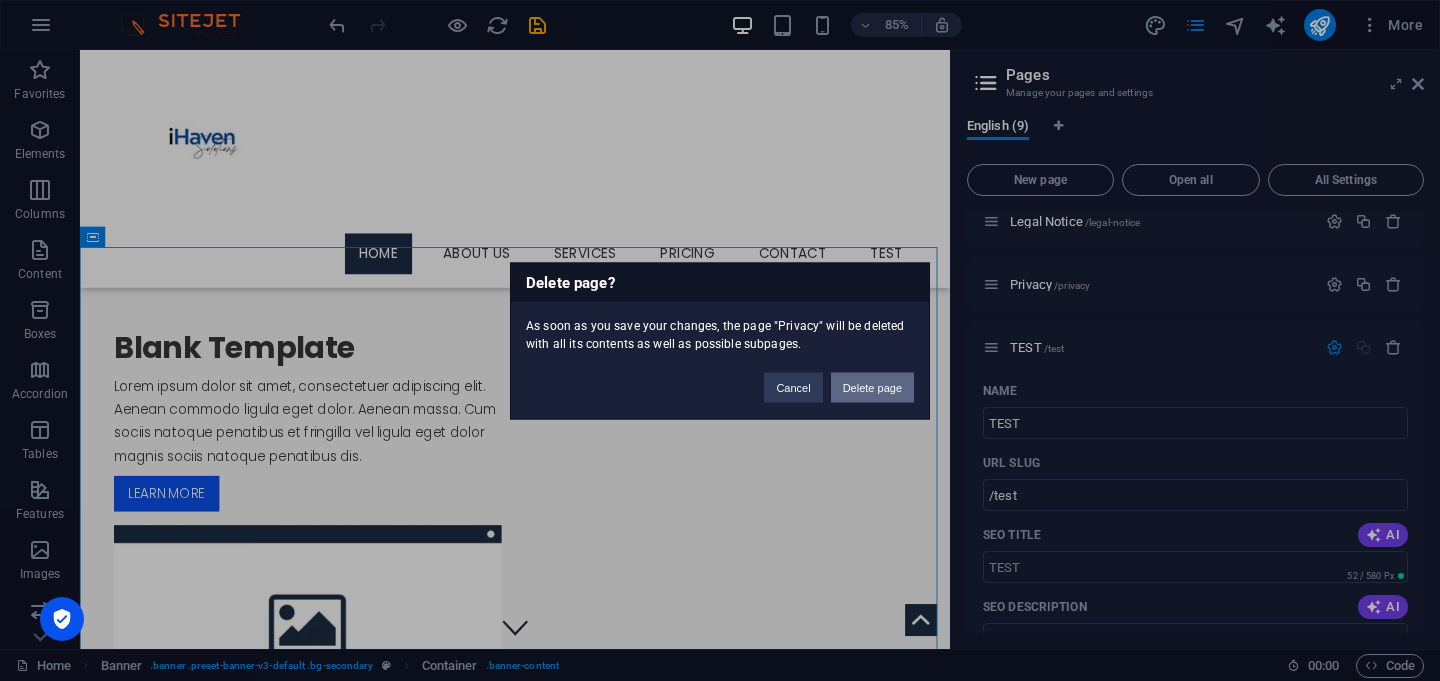 click on "Delete page" at bounding box center (872, 387) 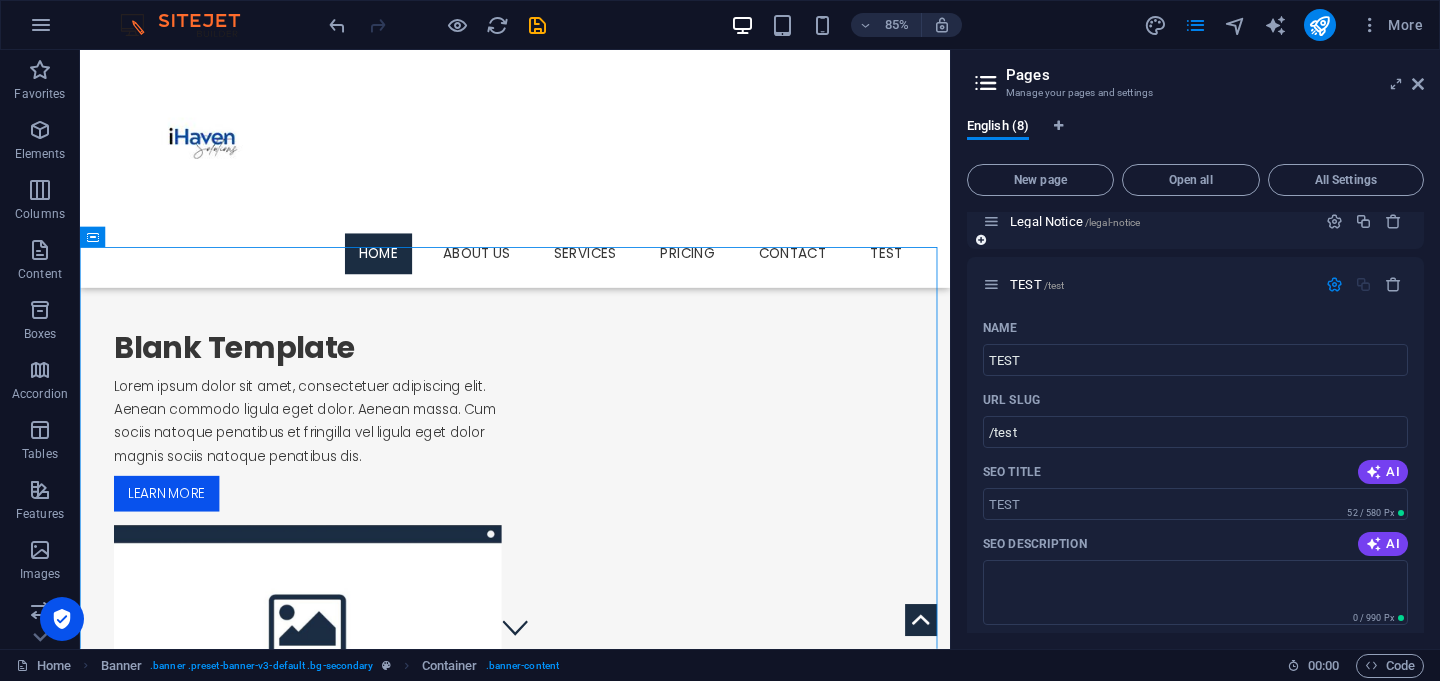click on "Legal Notice /legal-notice" at bounding box center (1195, 221) 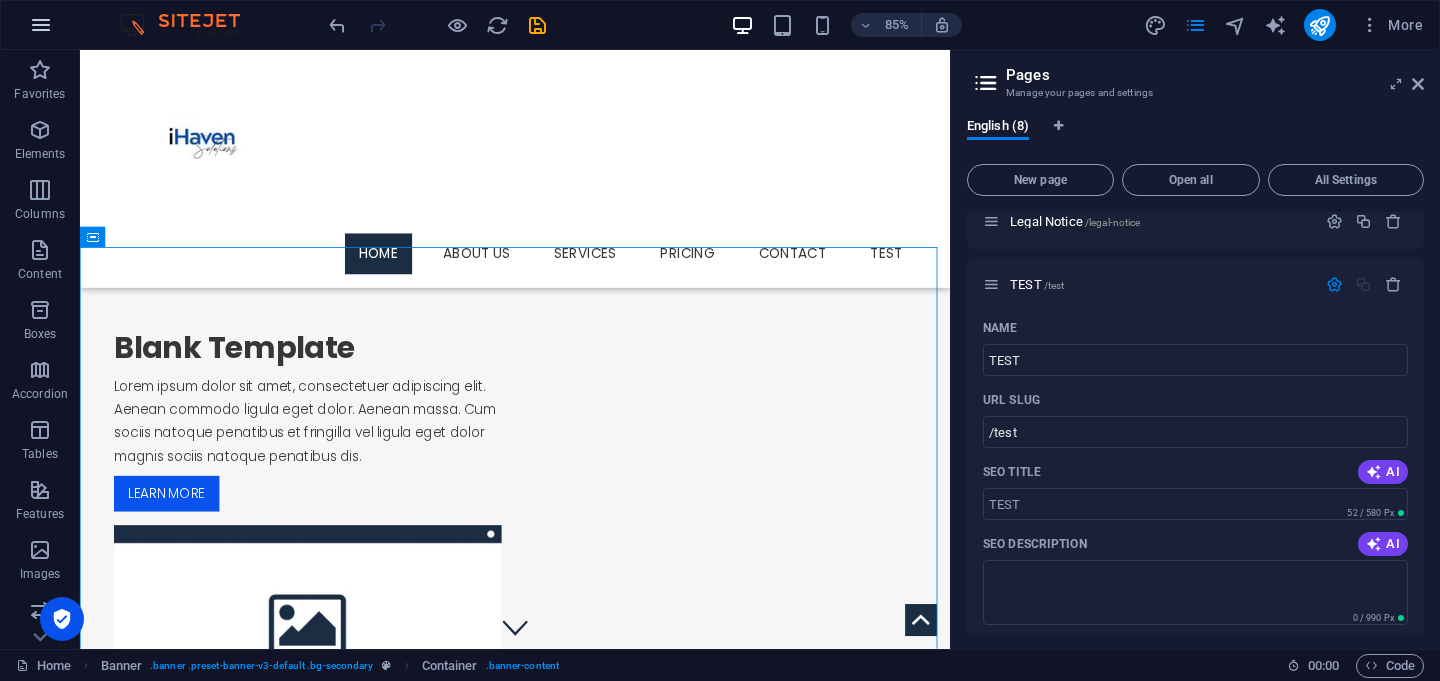 click at bounding box center [41, 25] 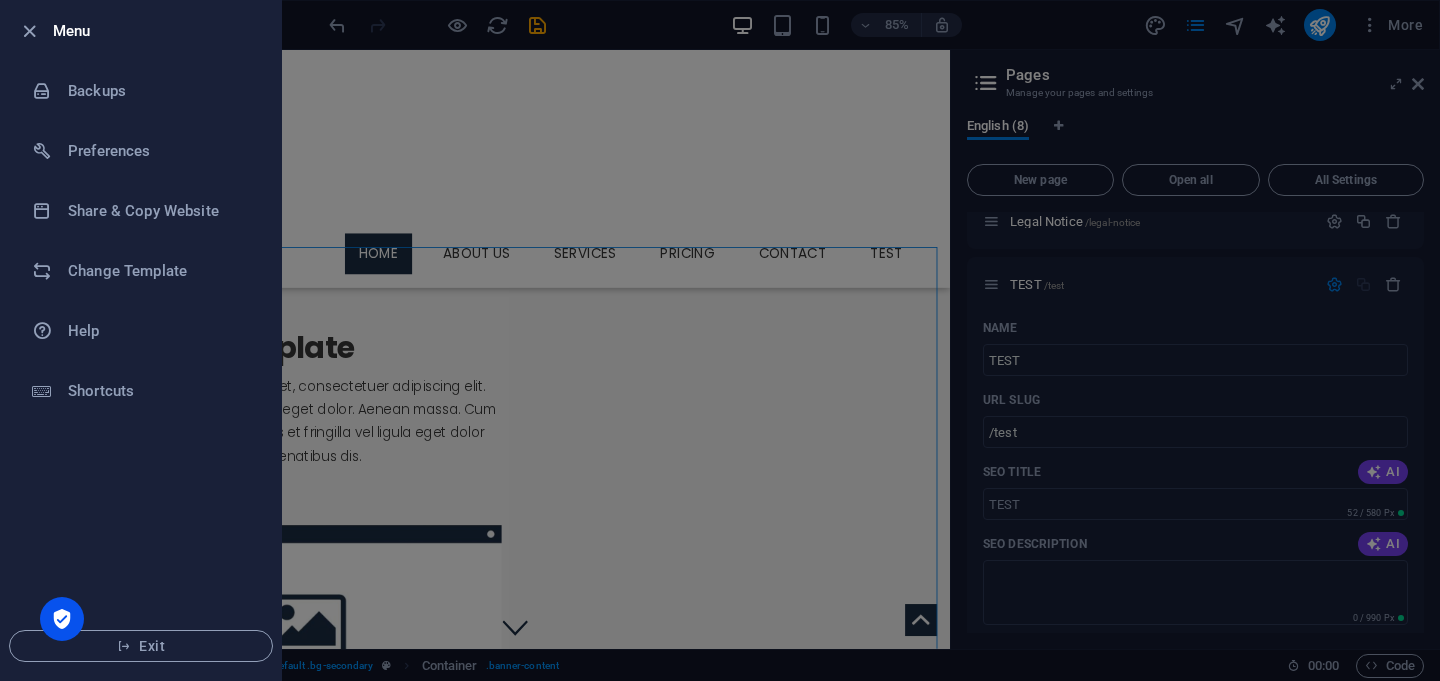 click at bounding box center (35, 31) 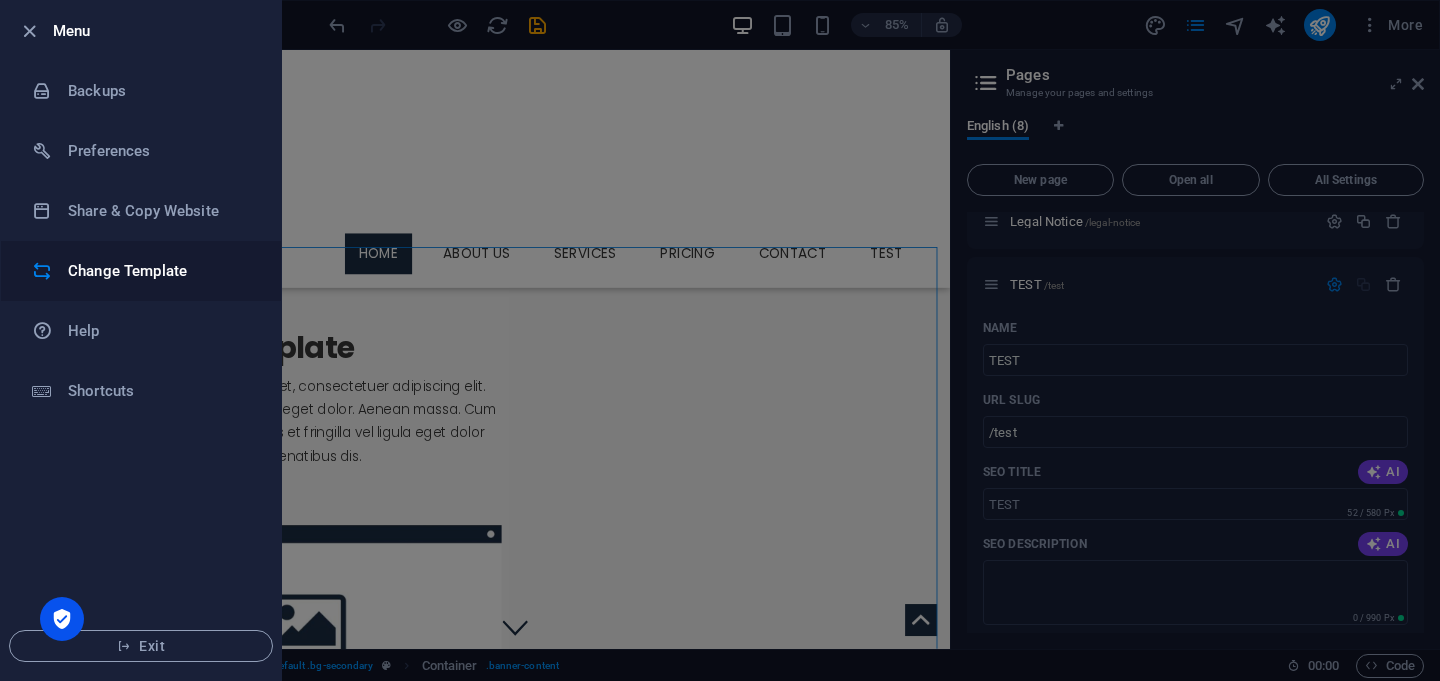 click on "Change Template" at bounding box center (160, 271) 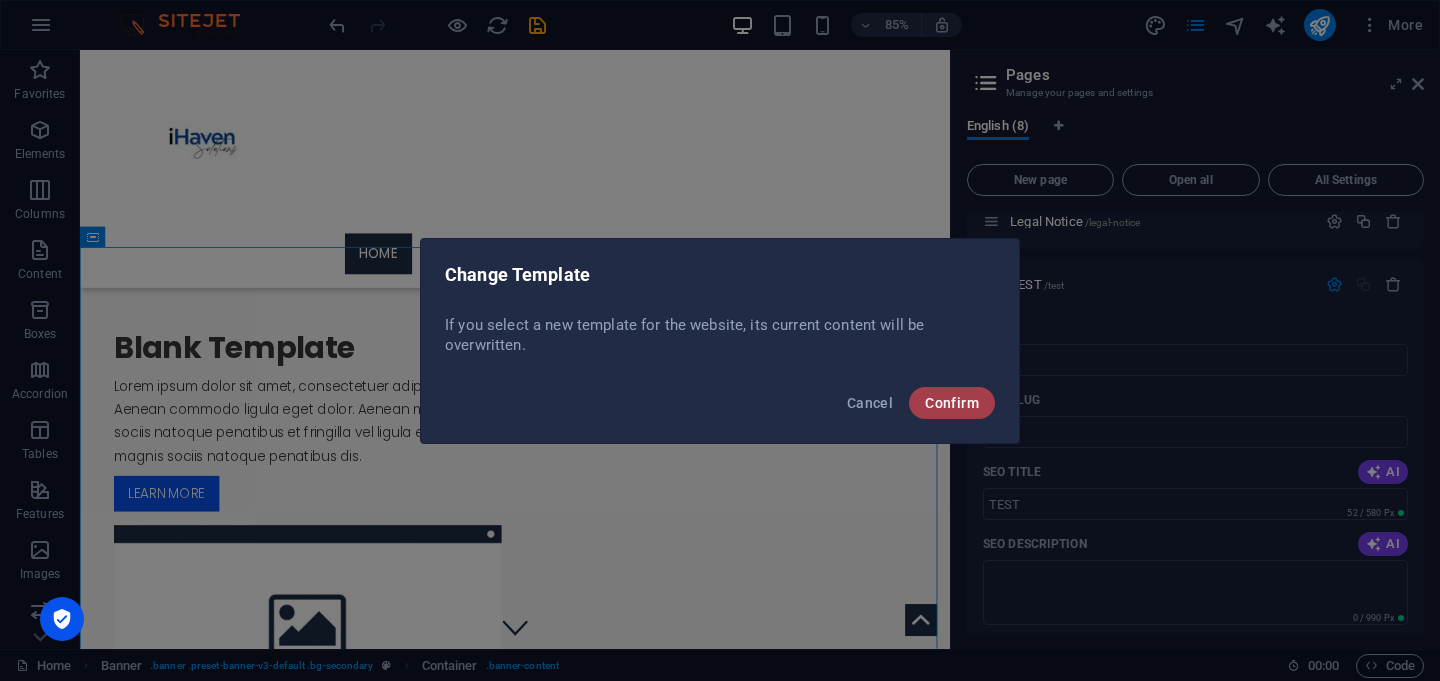 click on "Confirm" at bounding box center (952, 403) 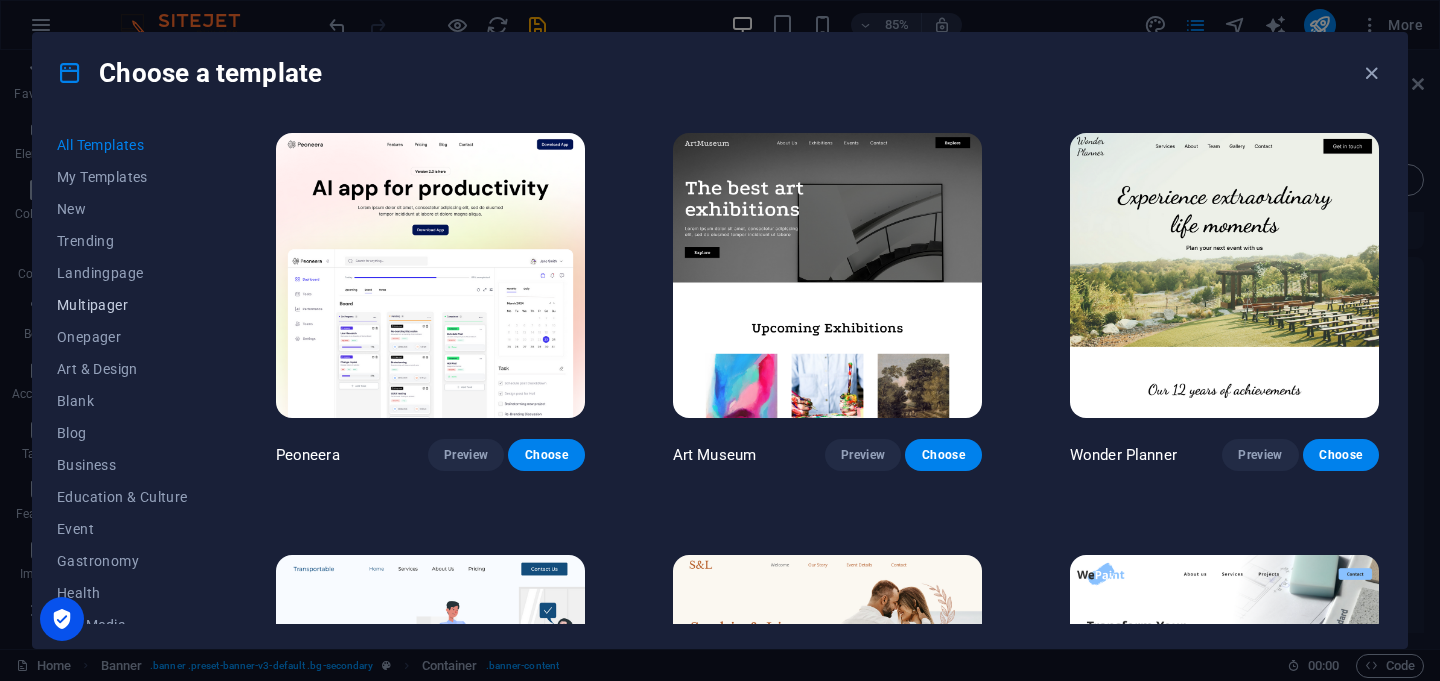 click on "Multipager" at bounding box center (122, 305) 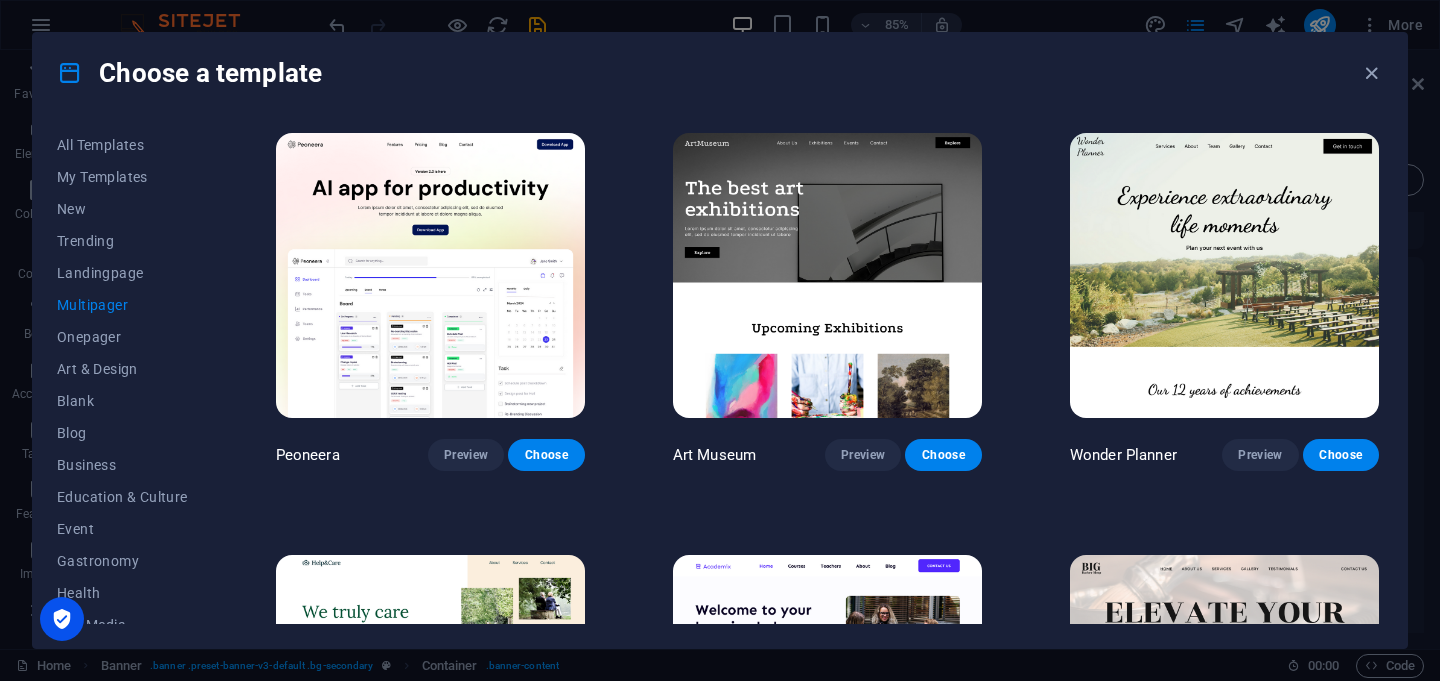 click on "Multipager" at bounding box center (122, 305) 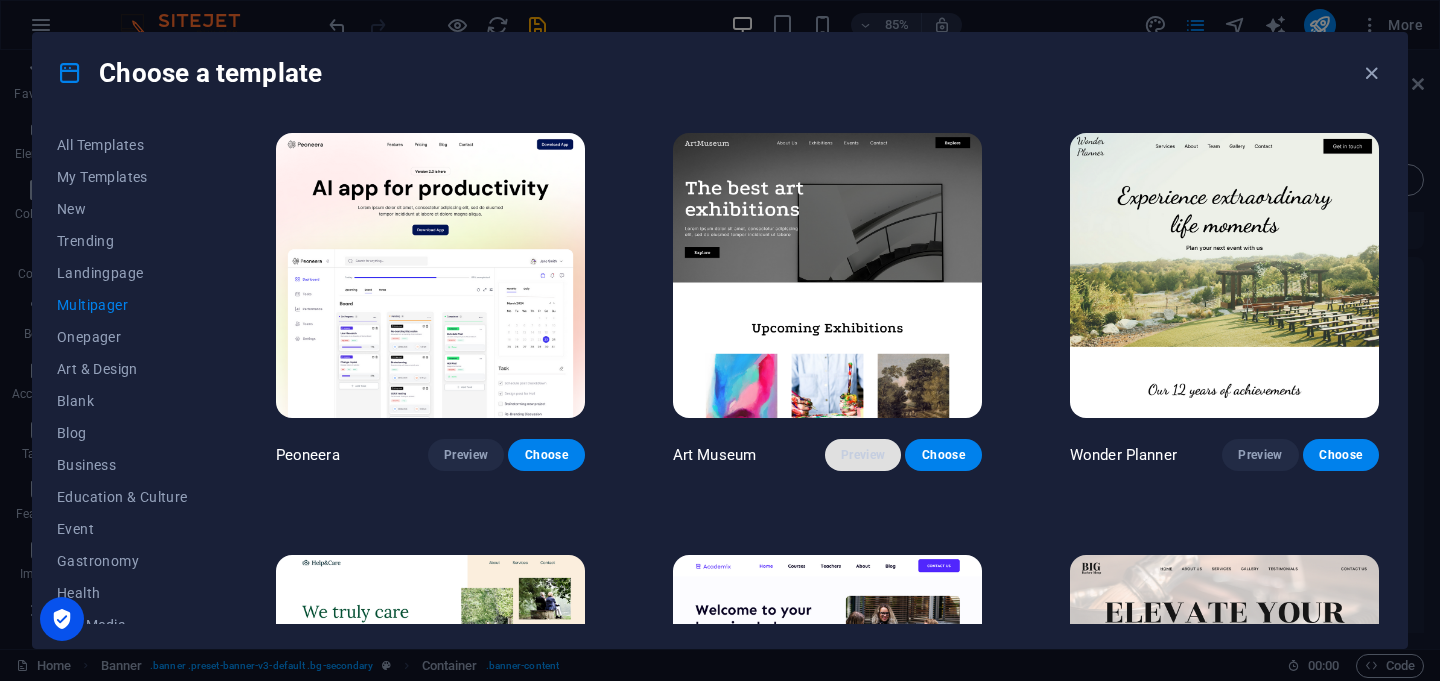 click on "Preview" at bounding box center (863, 455) 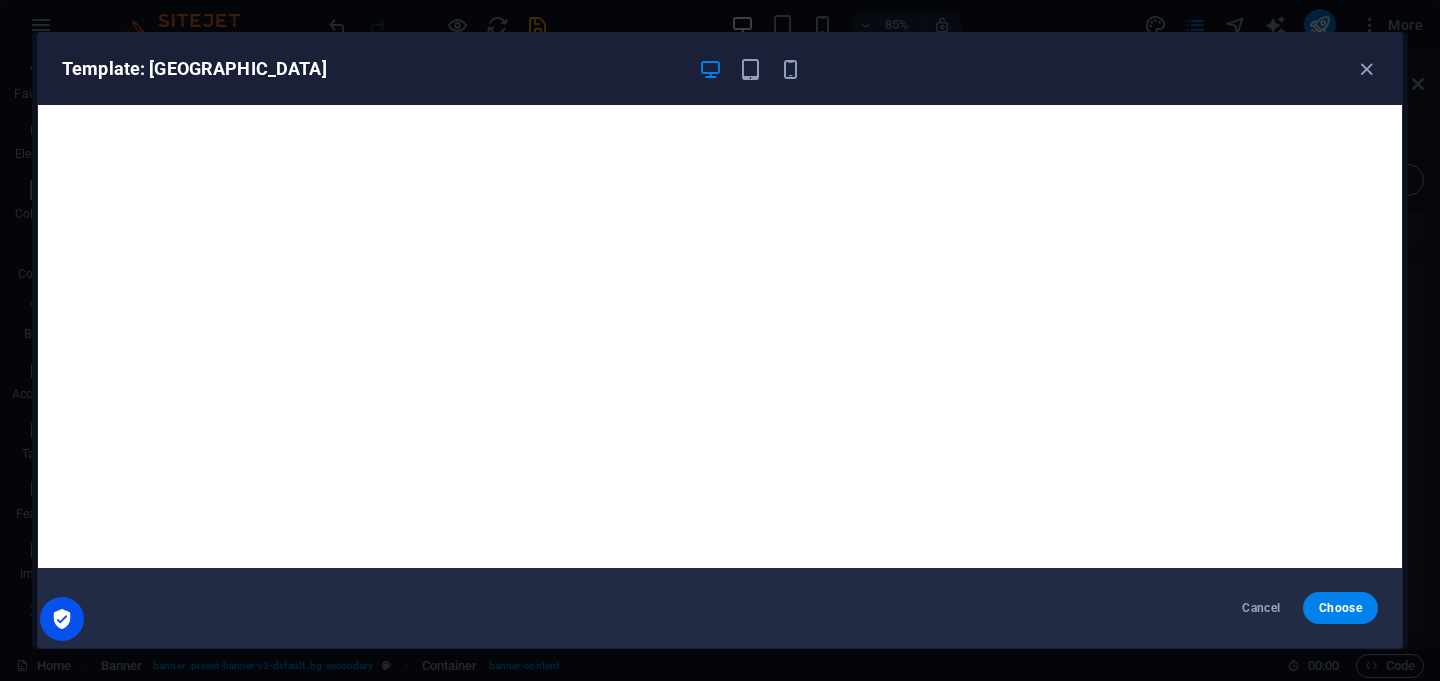 click on "Template: [GEOGRAPHIC_DATA]" at bounding box center [720, 69] 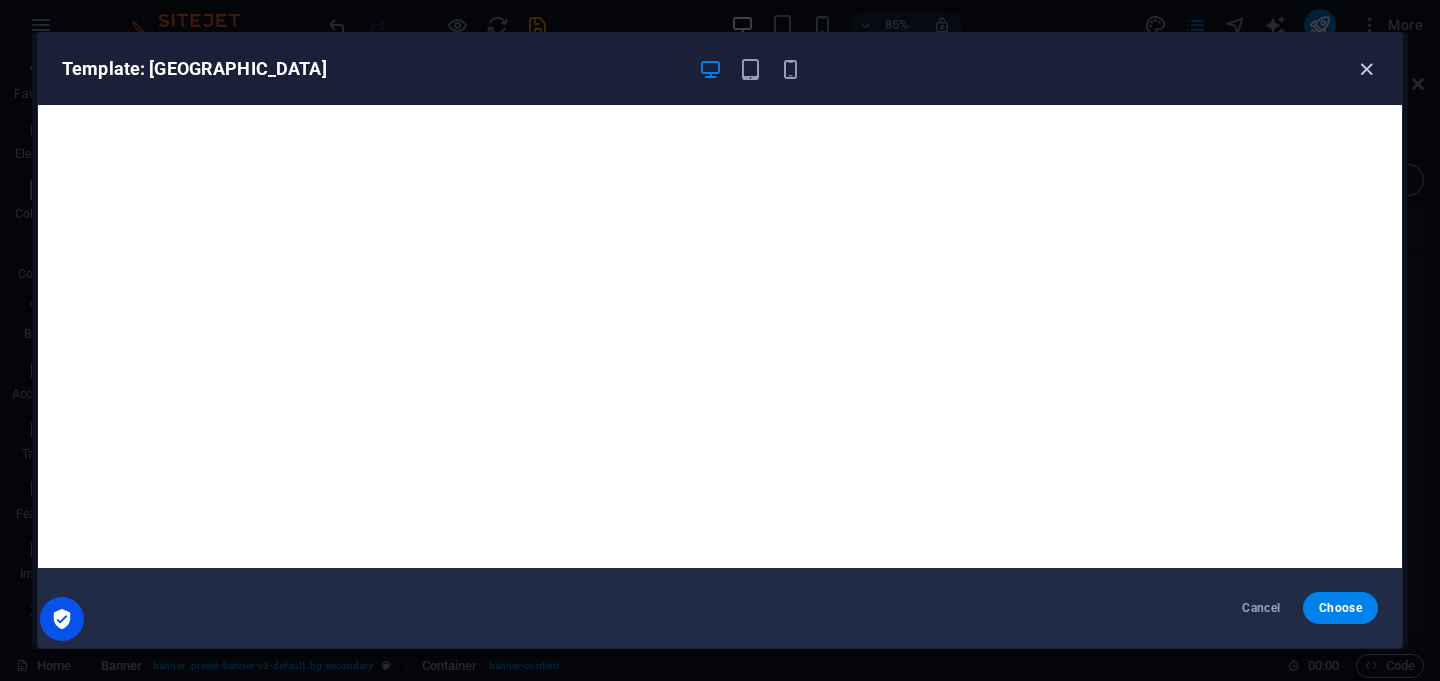 click at bounding box center (1366, 69) 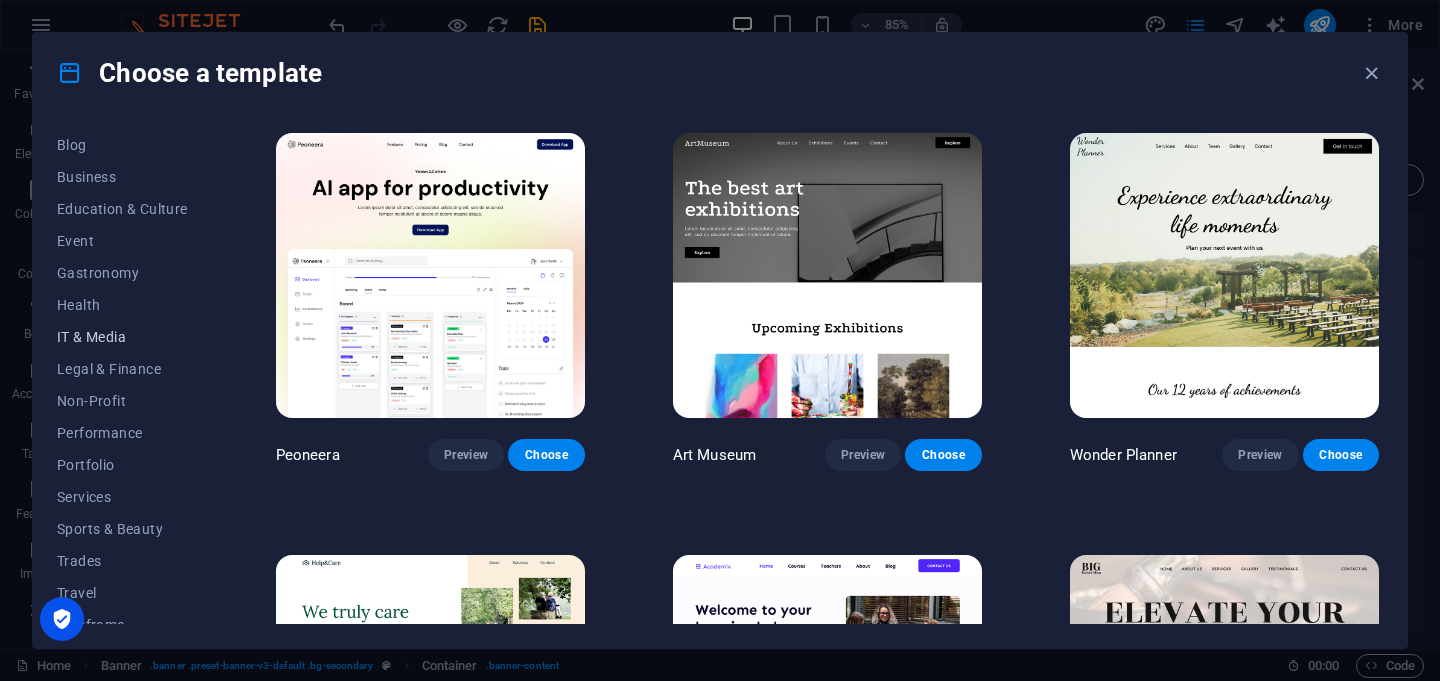 scroll, scrollTop: 305, scrollLeft: 0, axis: vertical 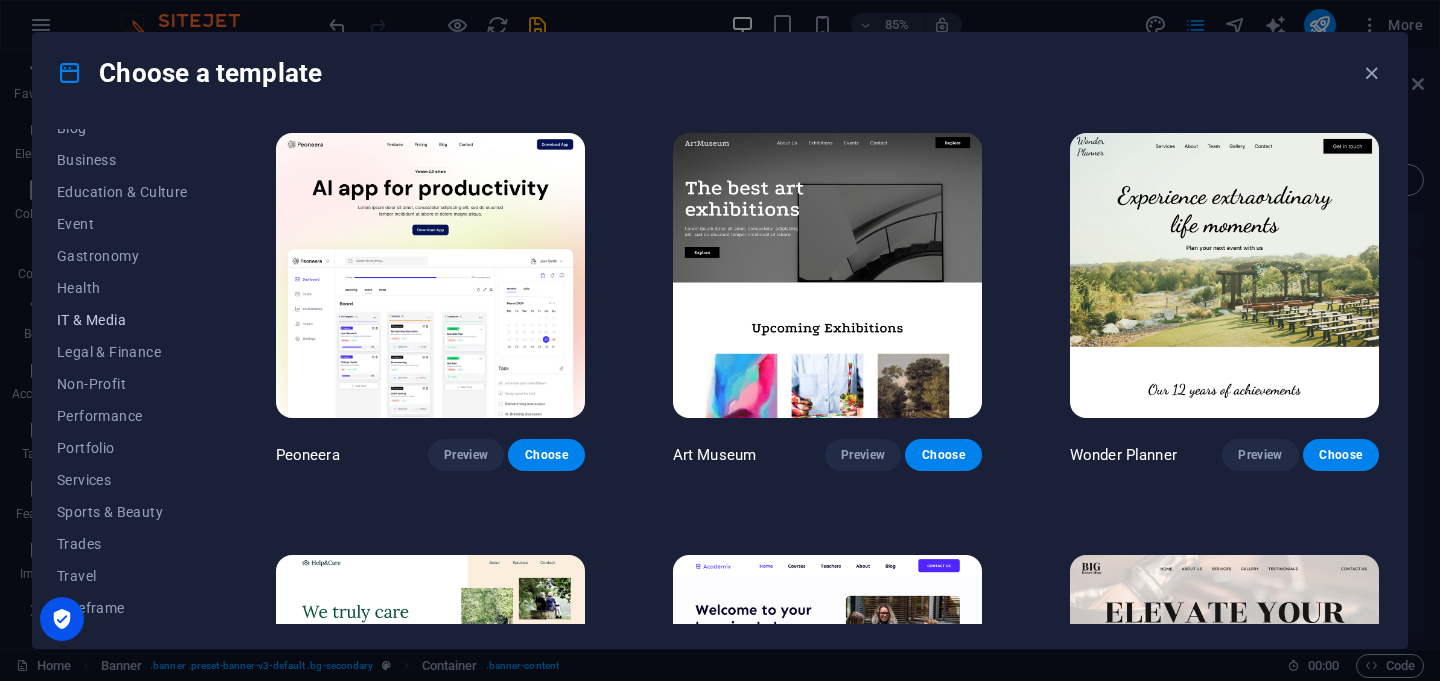 click on "IT & Media" at bounding box center [122, 320] 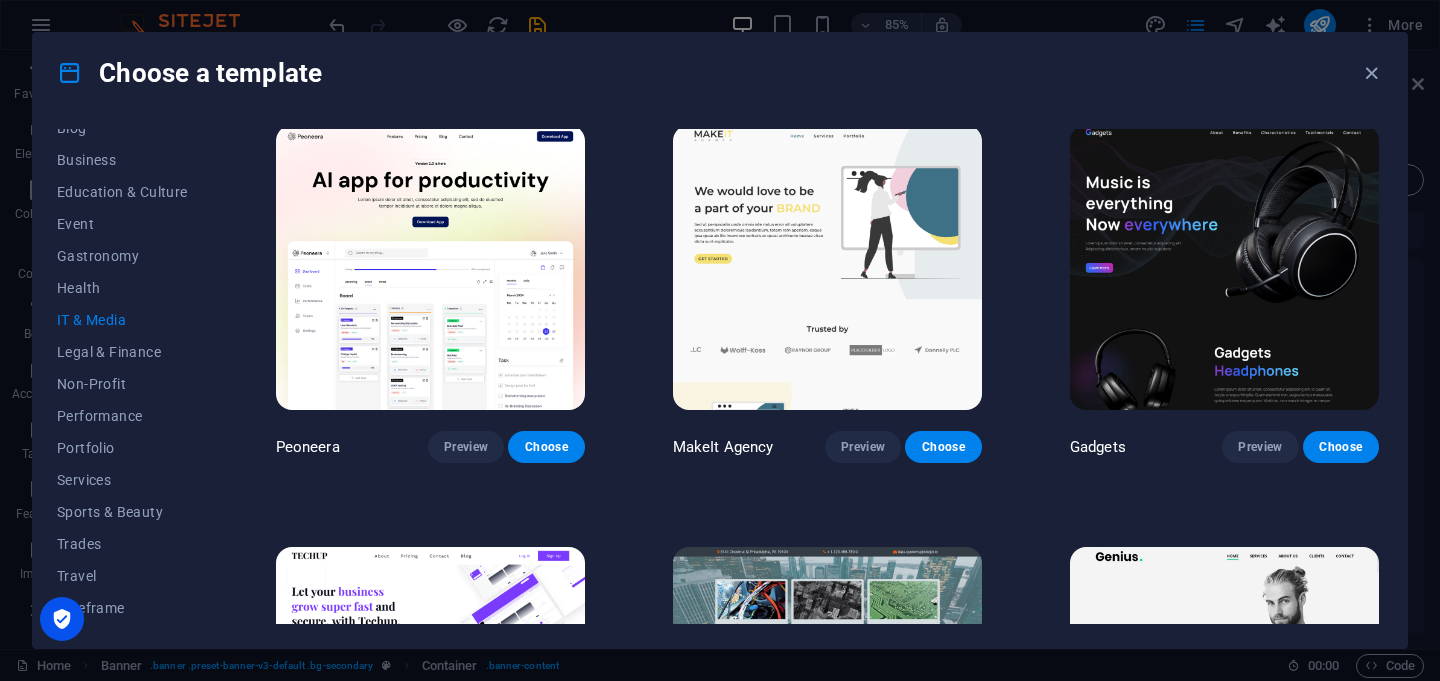 scroll, scrollTop: 9, scrollLeft: 0, axis: vertical 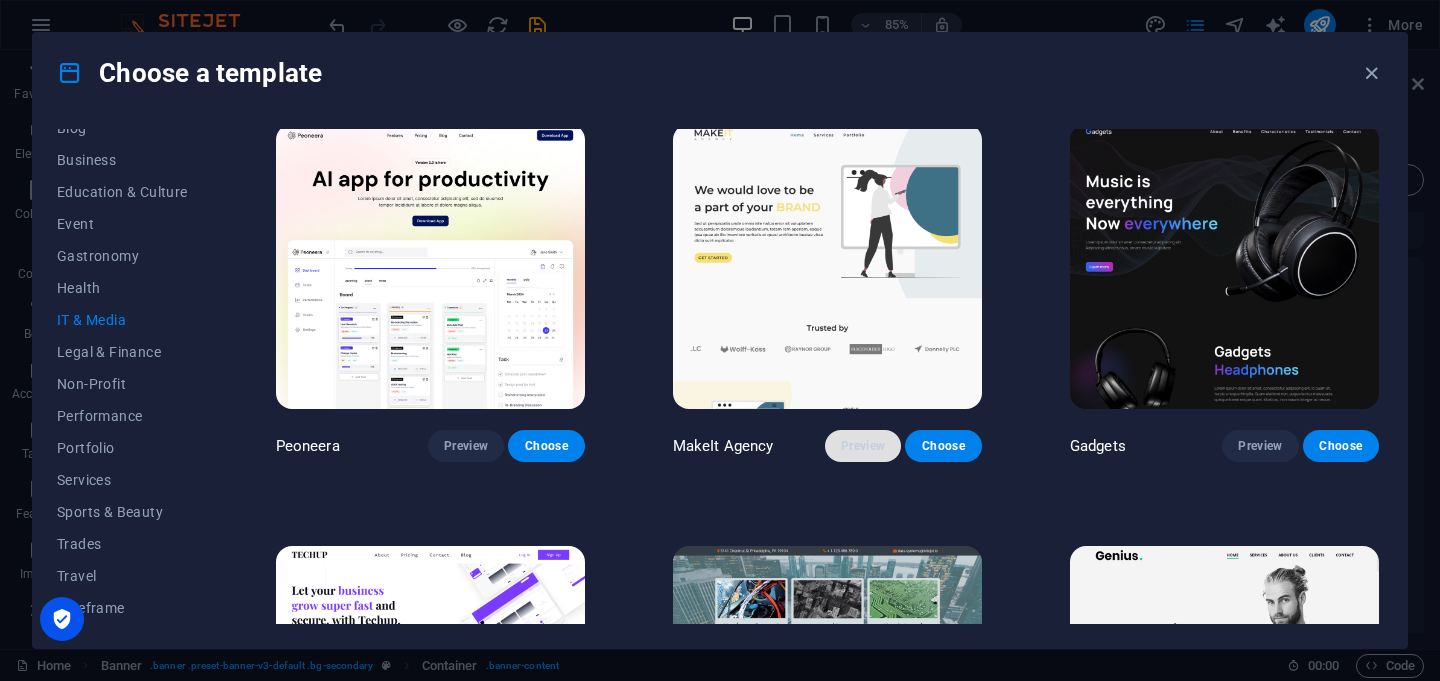 click on "Preview" at bounding box center [863, 446] 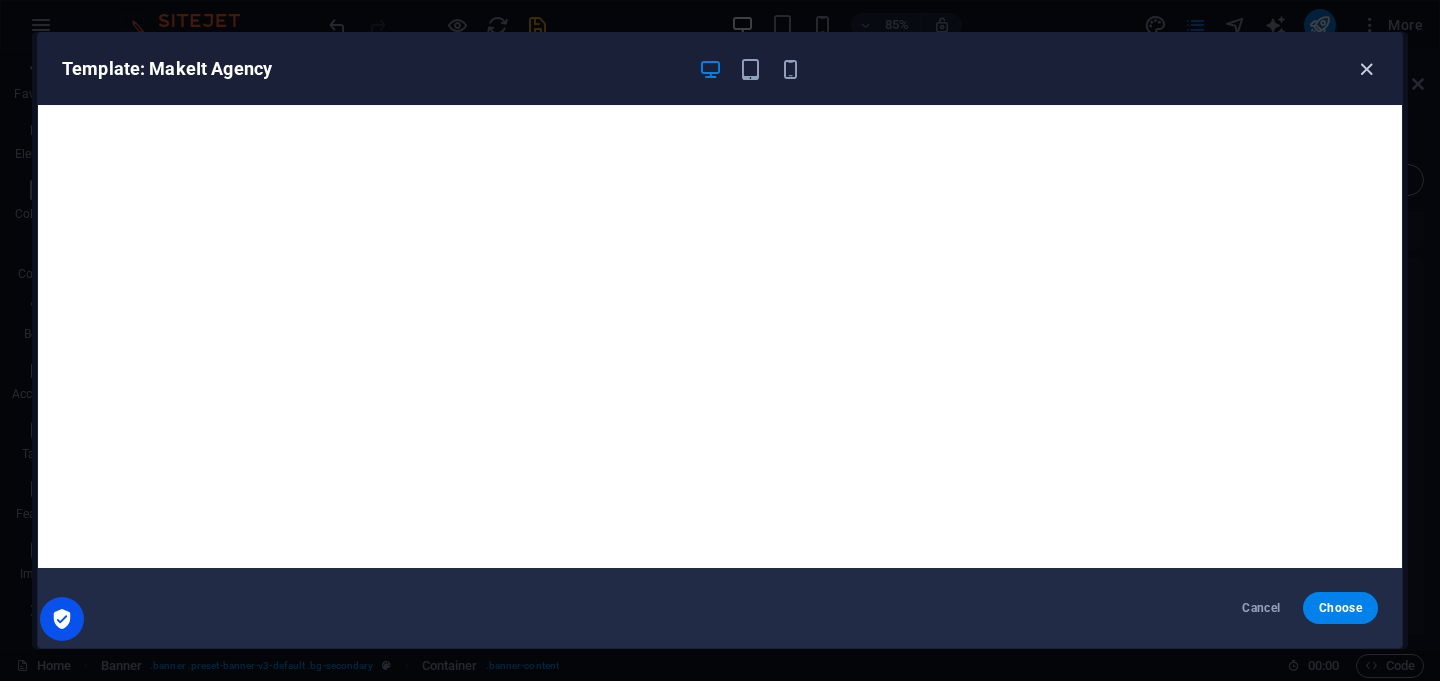 click at bounding box center (1366, 69) 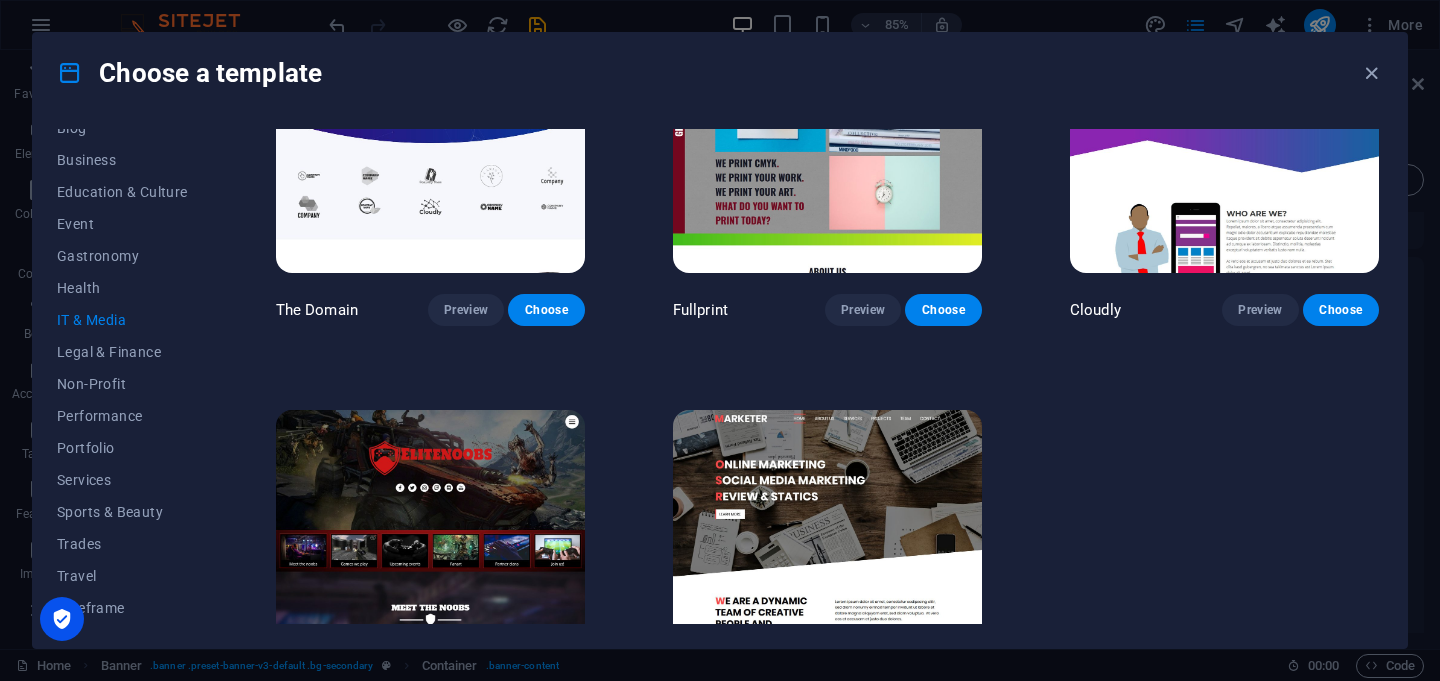 scroll, scrollTop: 1101, scrollLeft: 0, axis: vertical 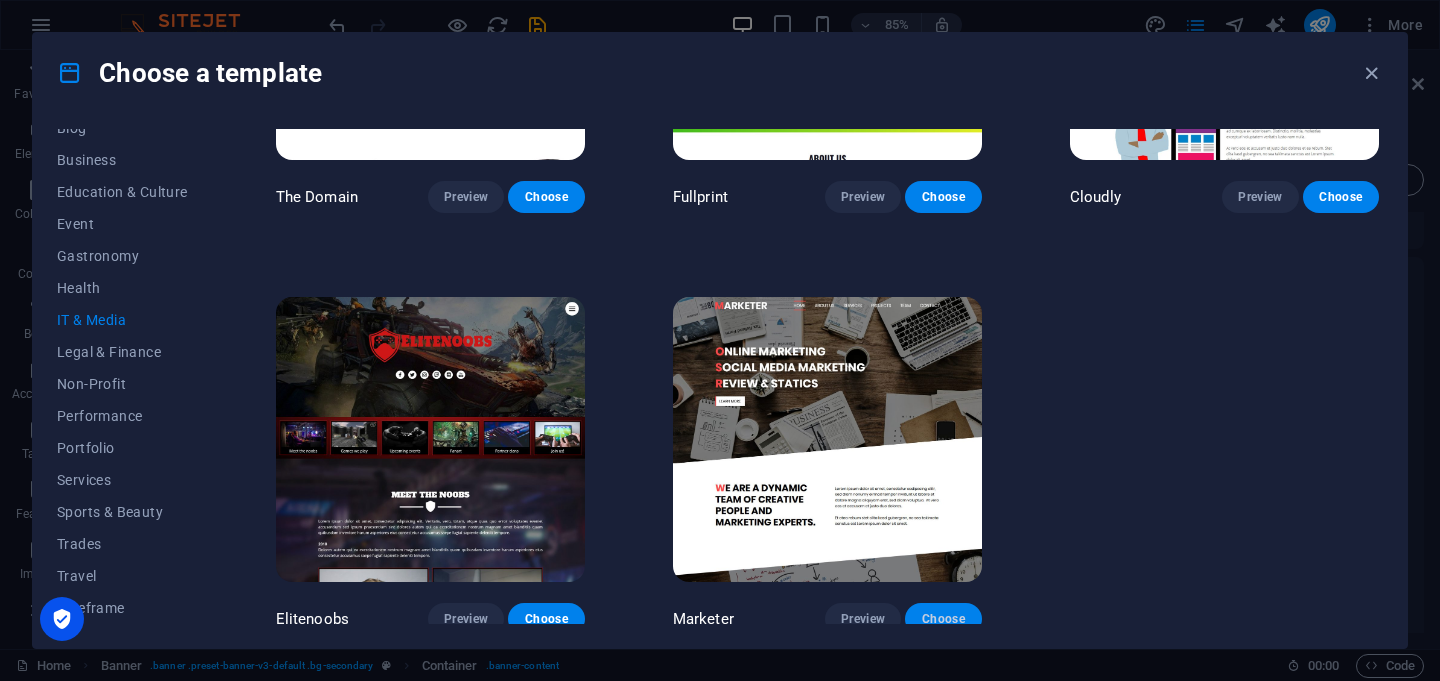 click on "Choose" at bounding box center (943, 619) 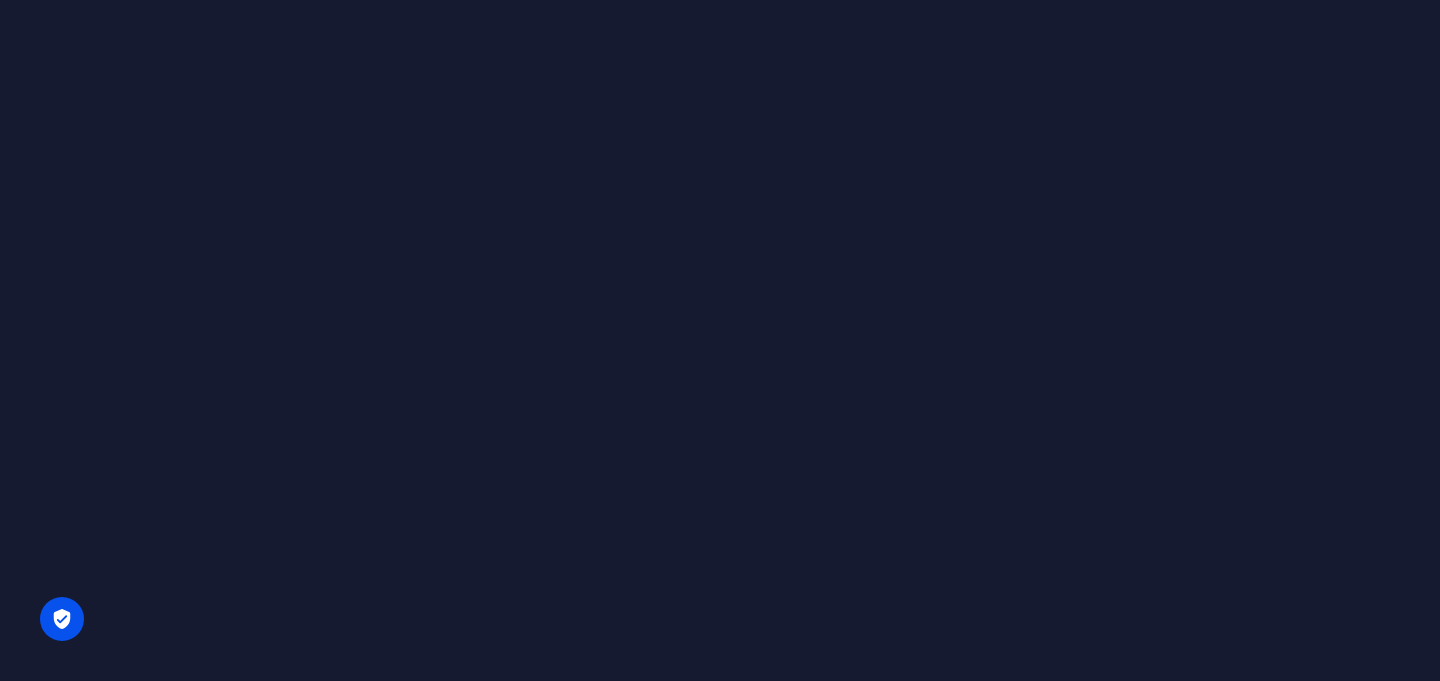 scroll, scrollTop: 0, scrollLeft: 0, axis: both 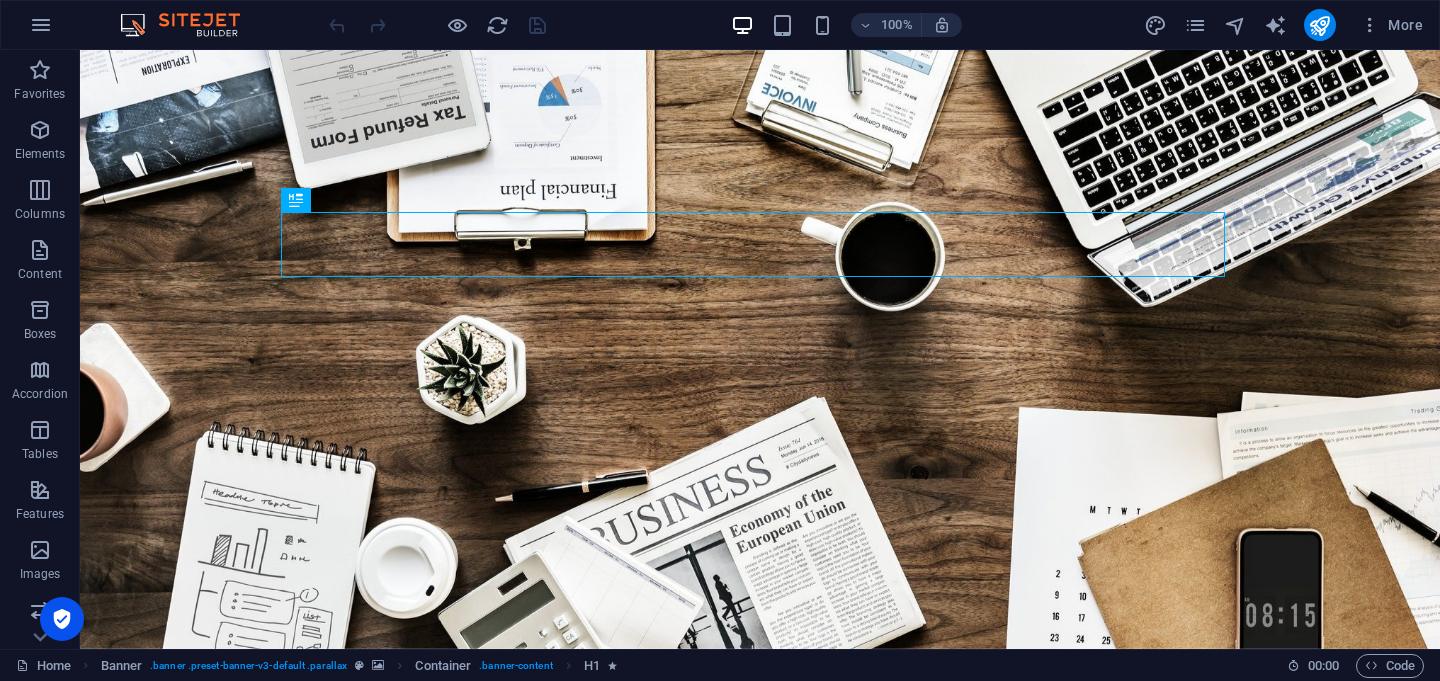 click at bounding box center (437, 25) 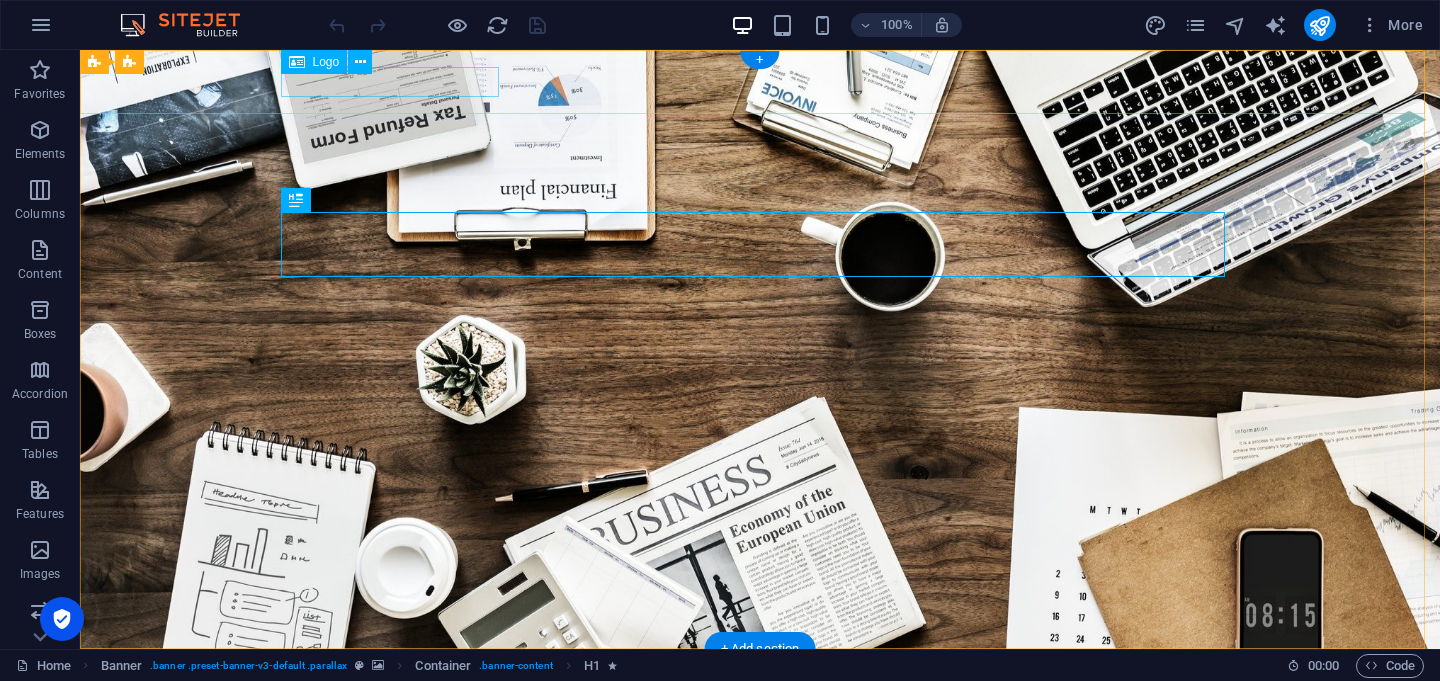 click at bounding box center [760, 680] 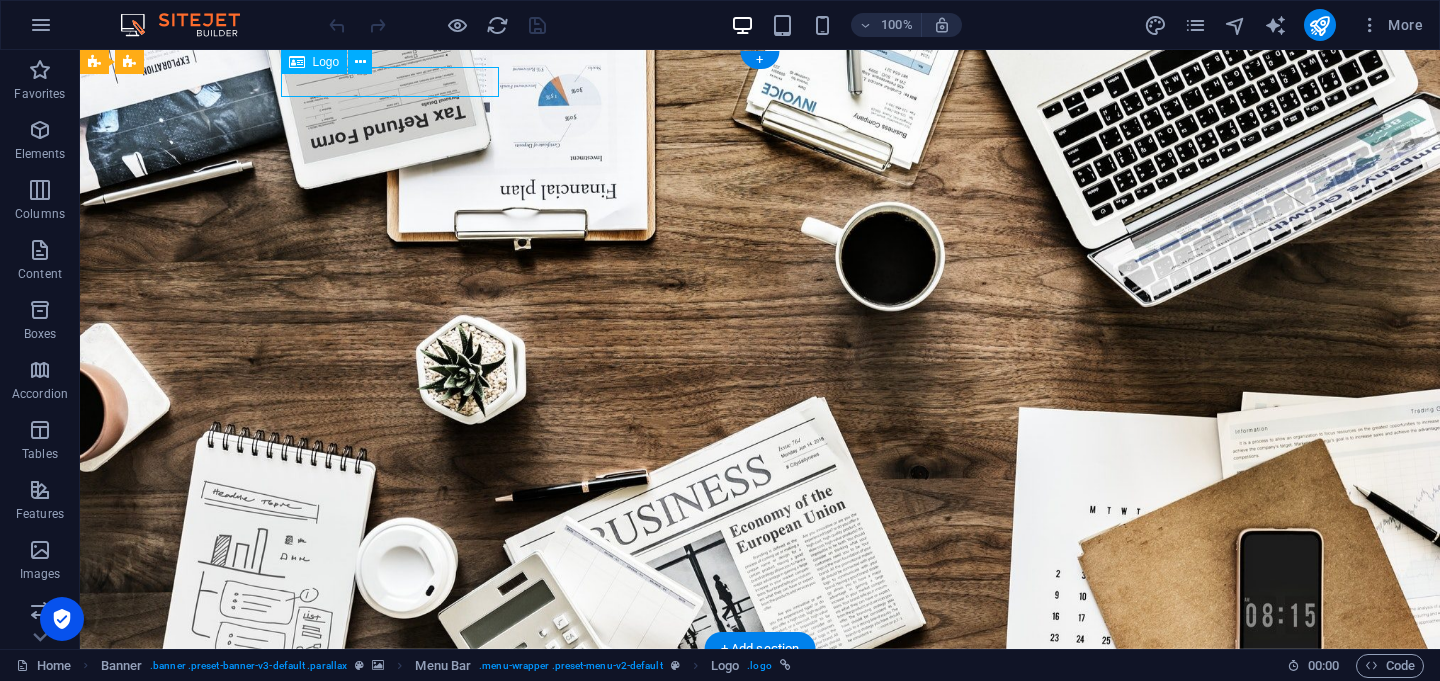 click at bounding box center (760, 680) 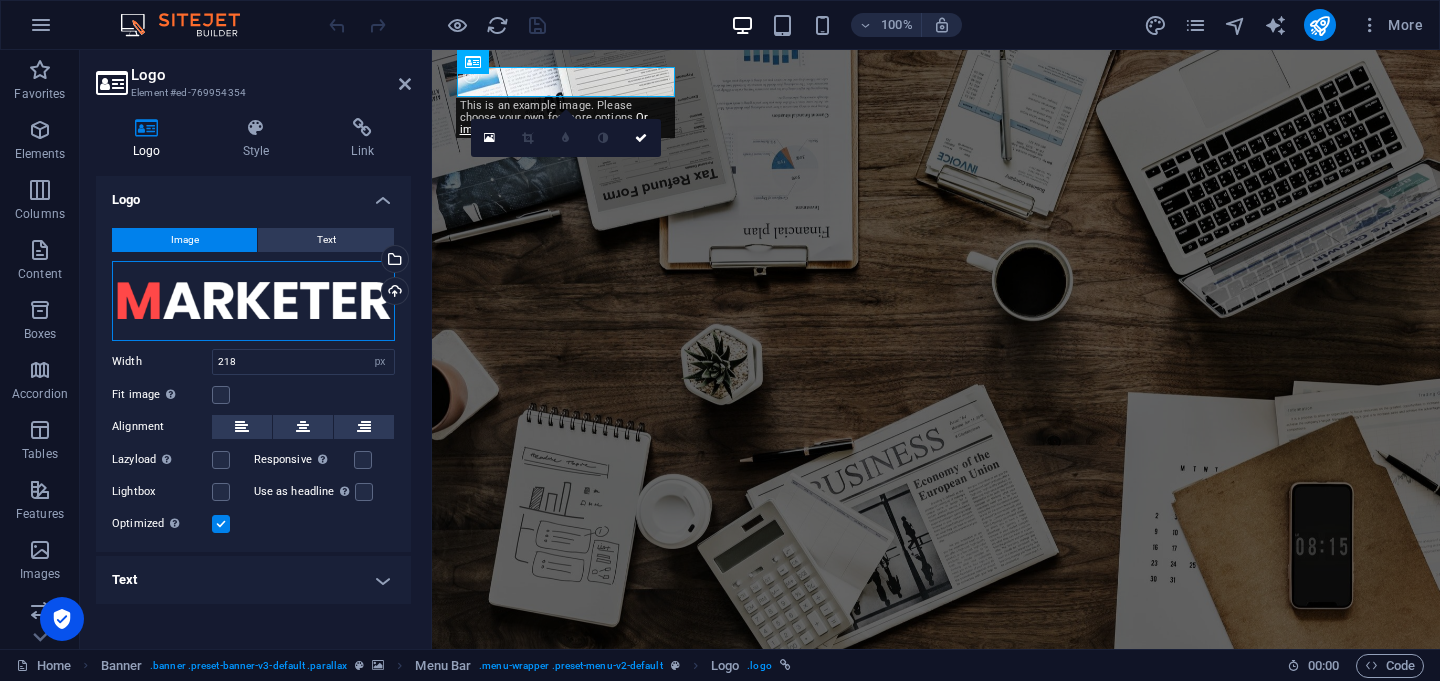 click on "Drag files here, click to choose files or select files from Files or our free stock photos & videos" at bounding box center (253, 301) 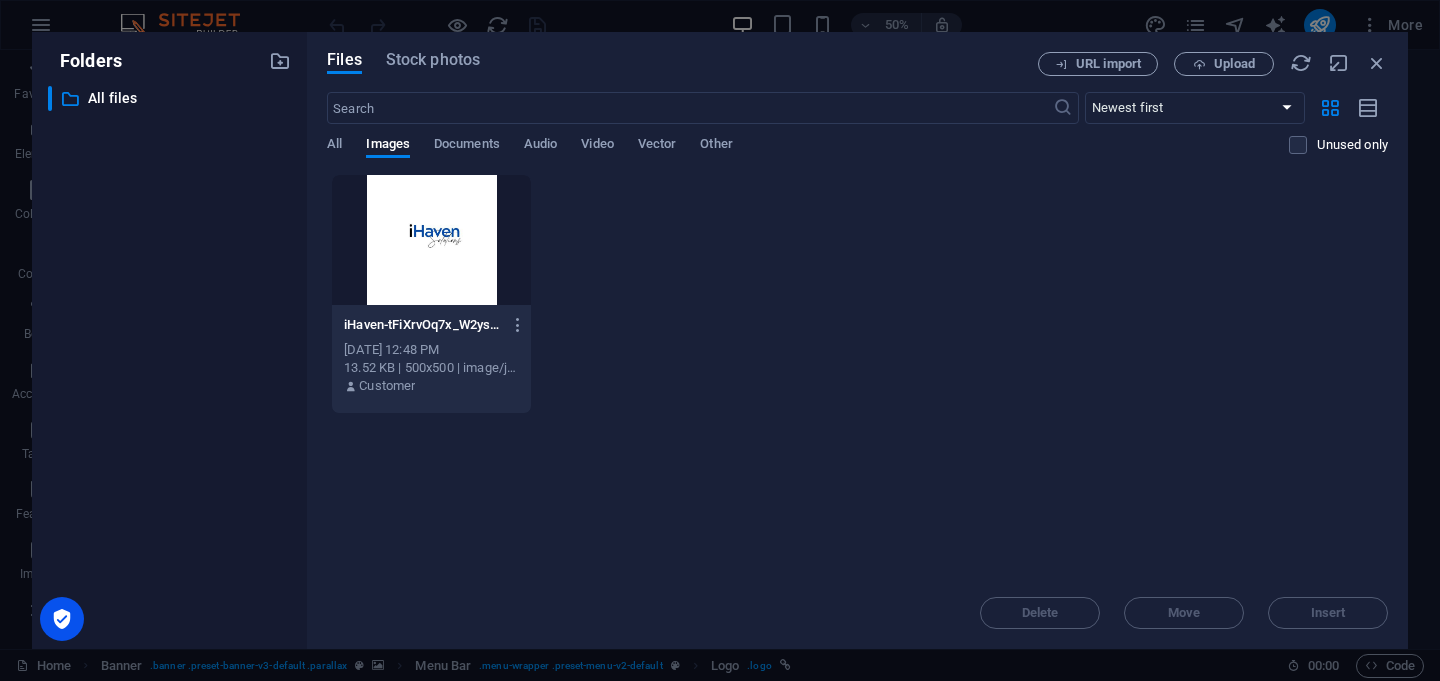 click on "​ All files All files" at bounding box center [169, 359] 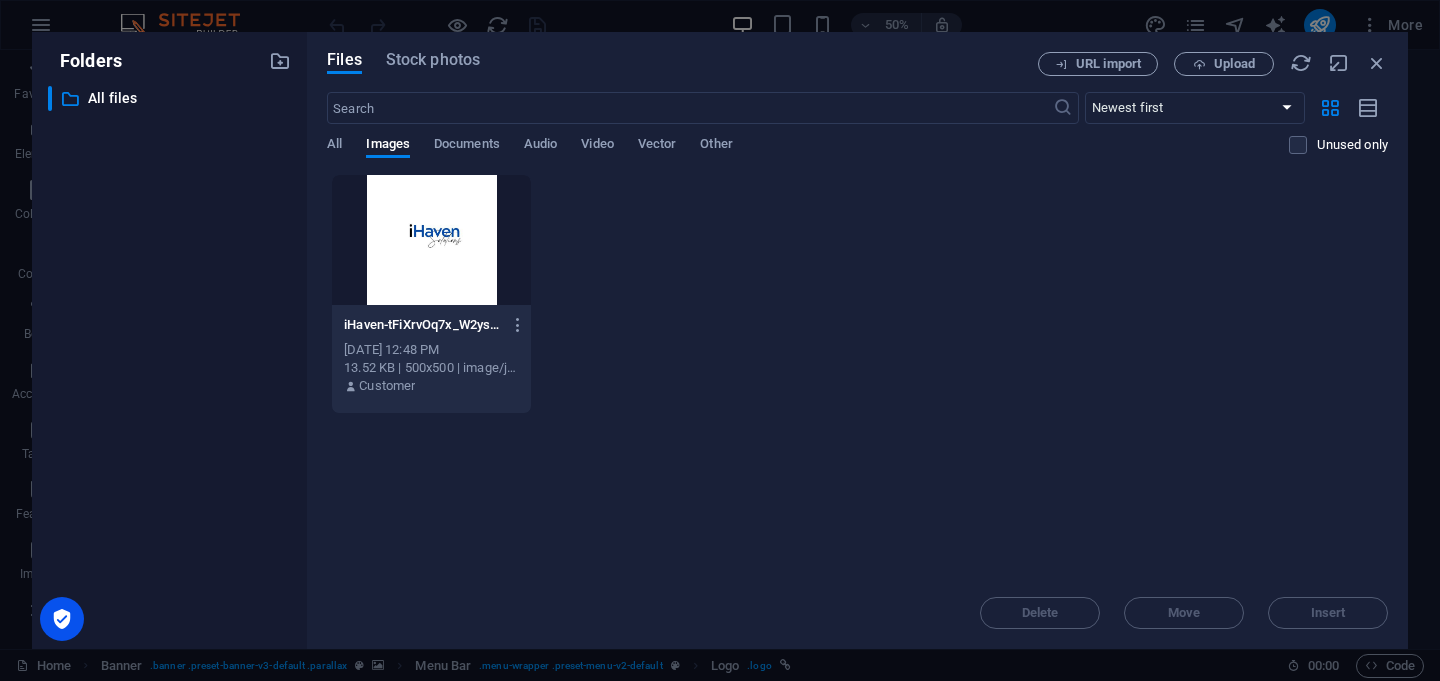 click at bounding box center (431, 240) 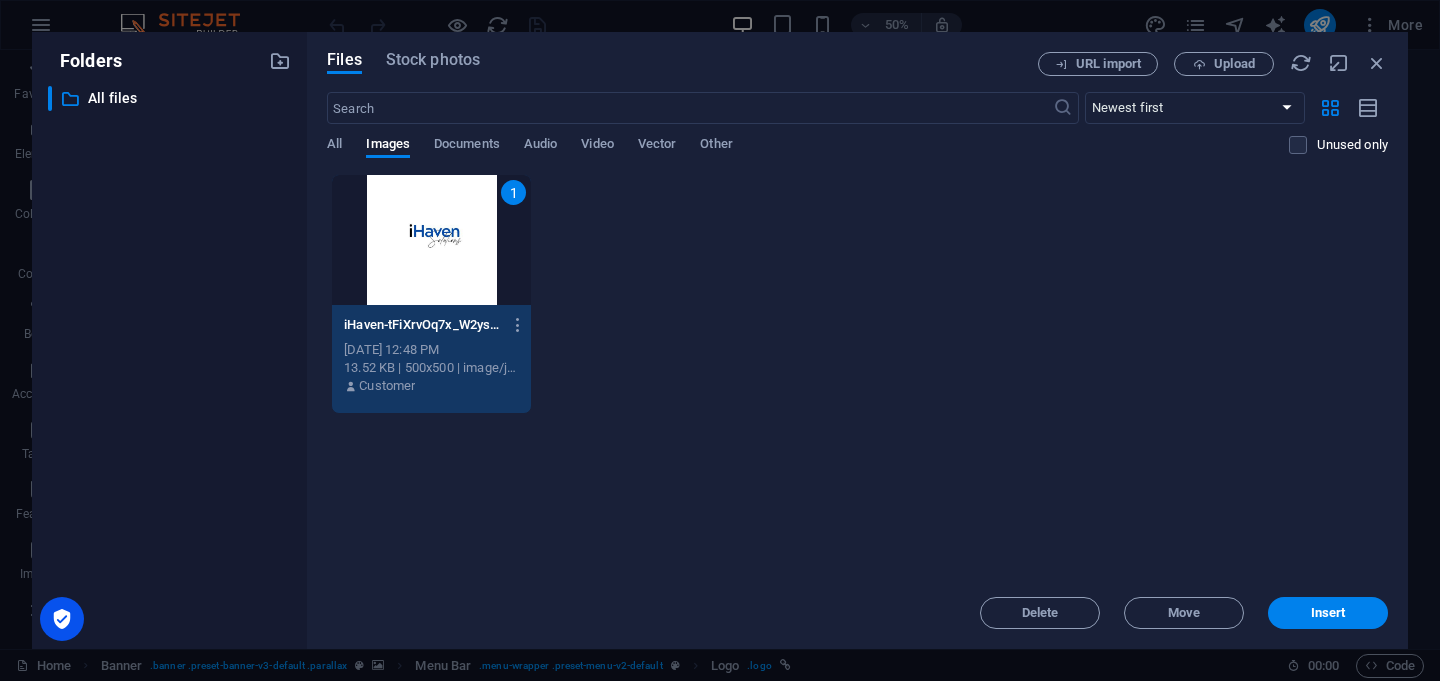 click on "1" at bounding box center (431, 240) 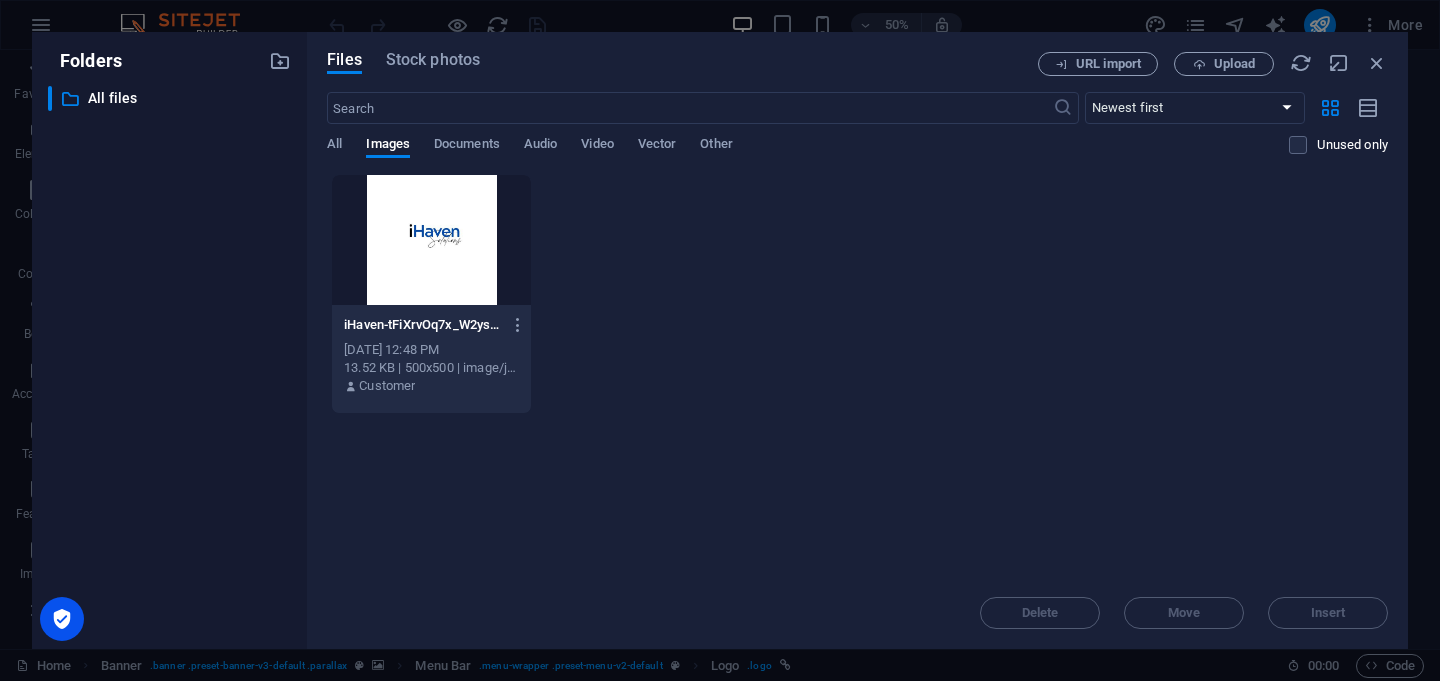 click at bounding box center [431, 240] 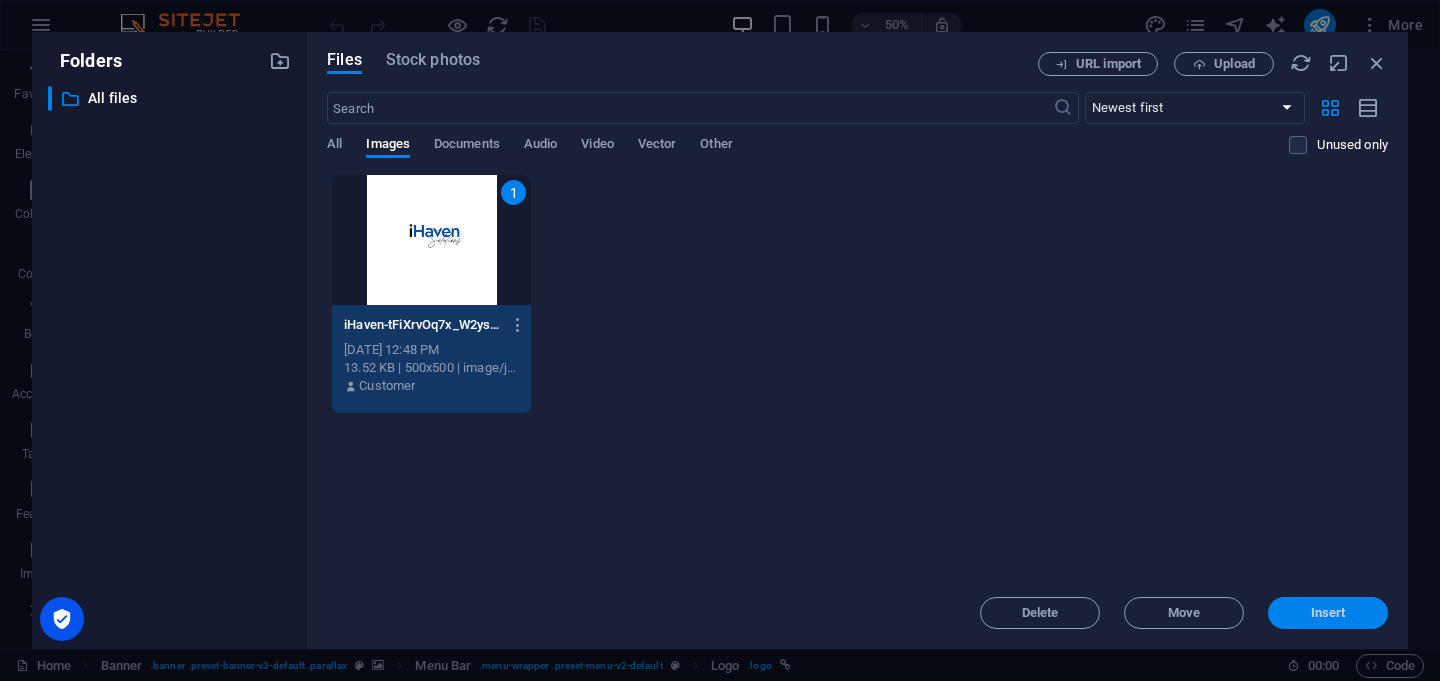drag, startPoint x: 1329, startPoint y: 604, endPoint x: 897, endPoint y: 554, distance: 434.88388 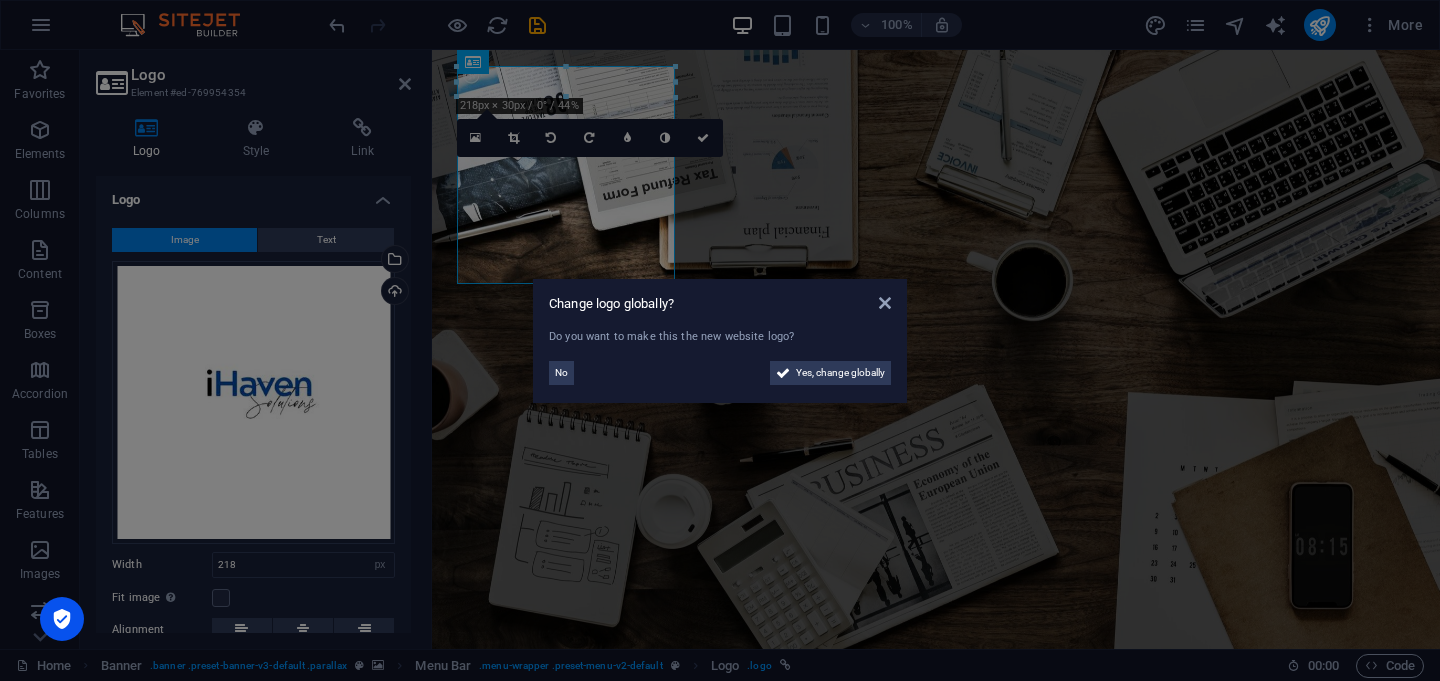 click on "Change logo globally? Do you want to make this the new website logo? No Yes, change globally" at bounding box center [720, 340] 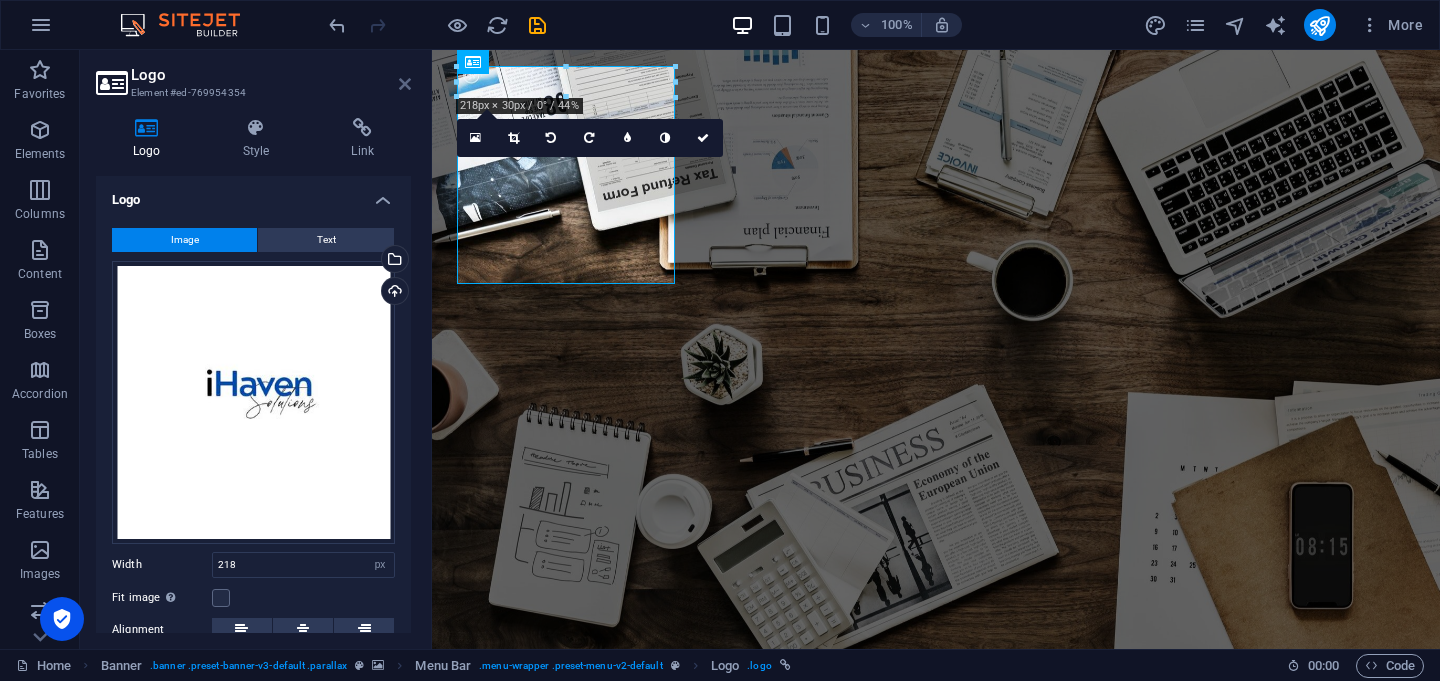 click at bounding box center (405, 84) 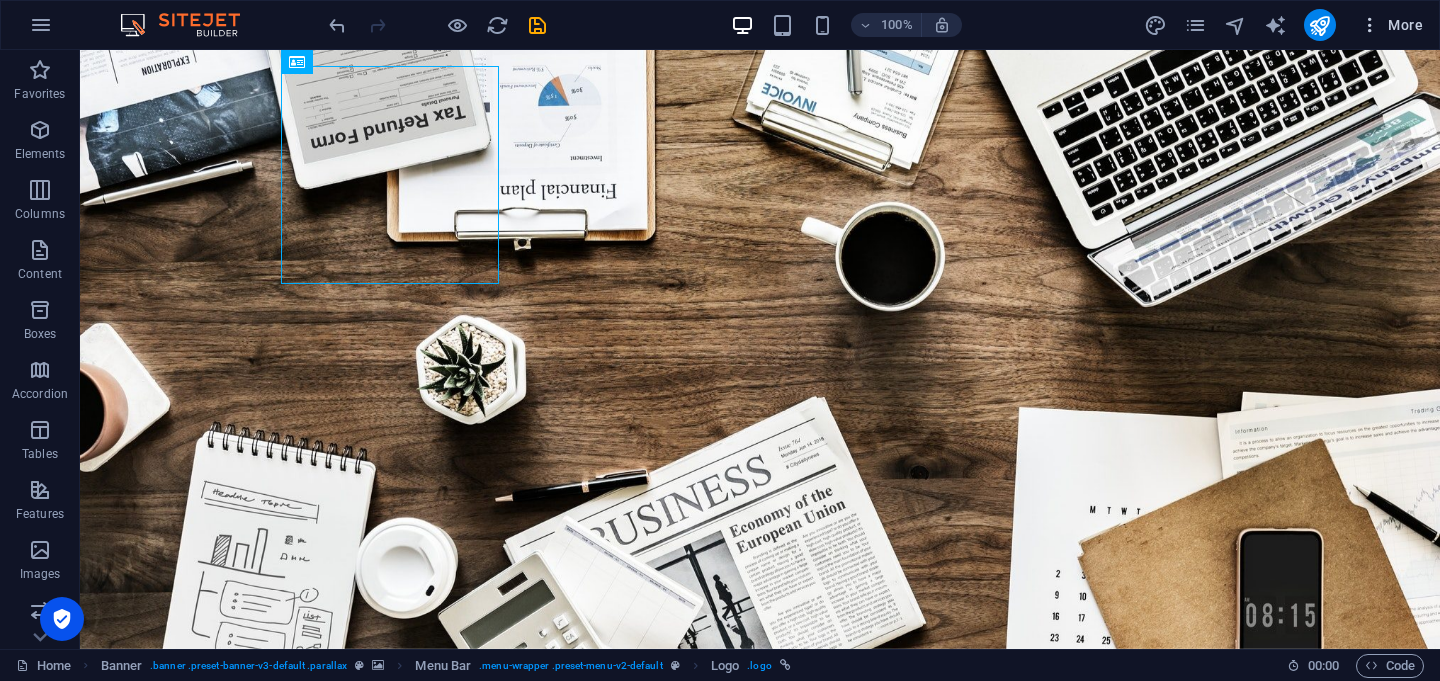 click at bounding box center (1370, 25) 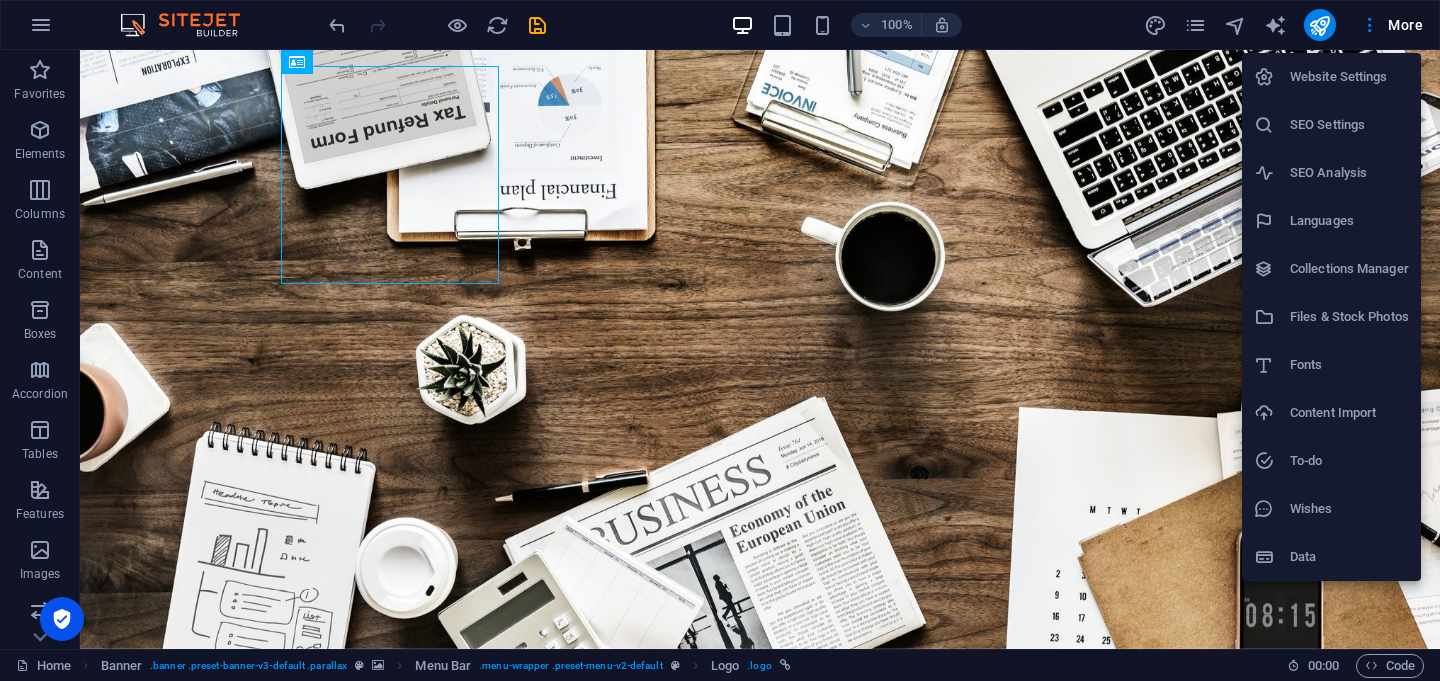 click at bounding box center (720, 340) 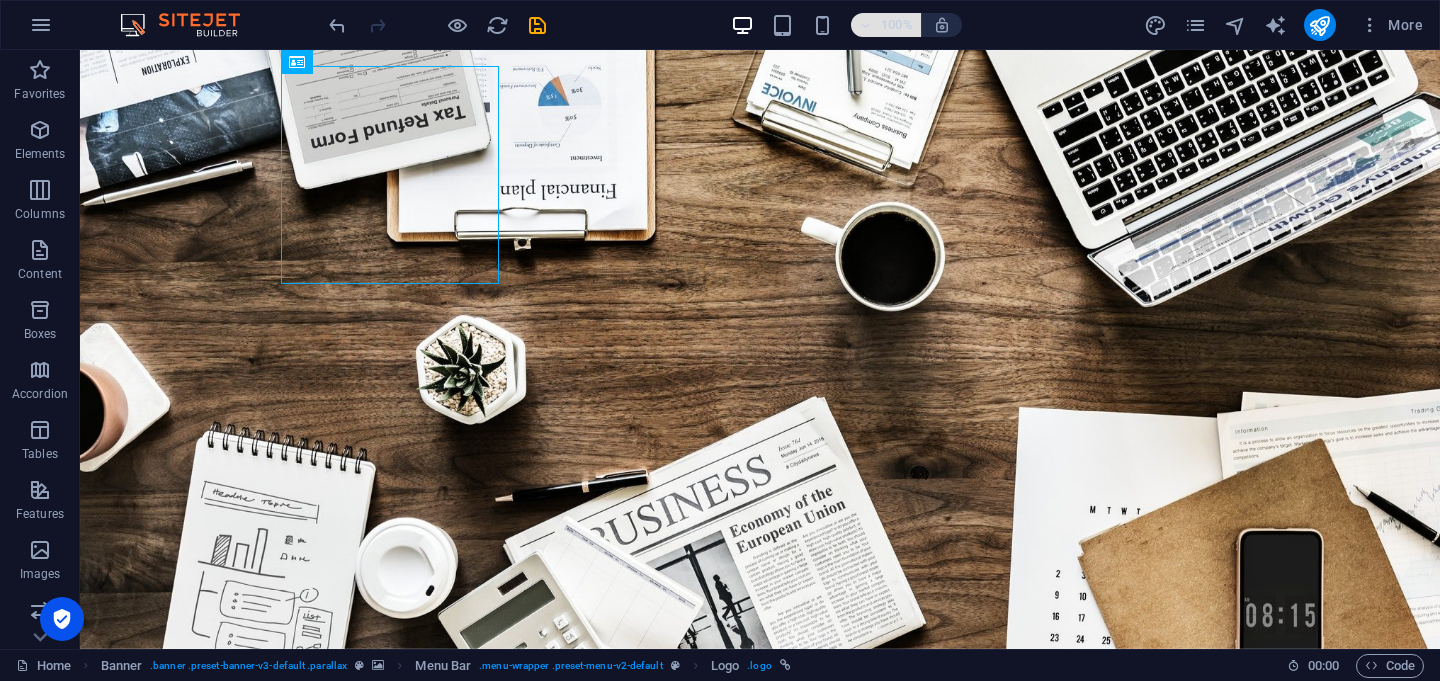 click at bounding box center [866, 25] 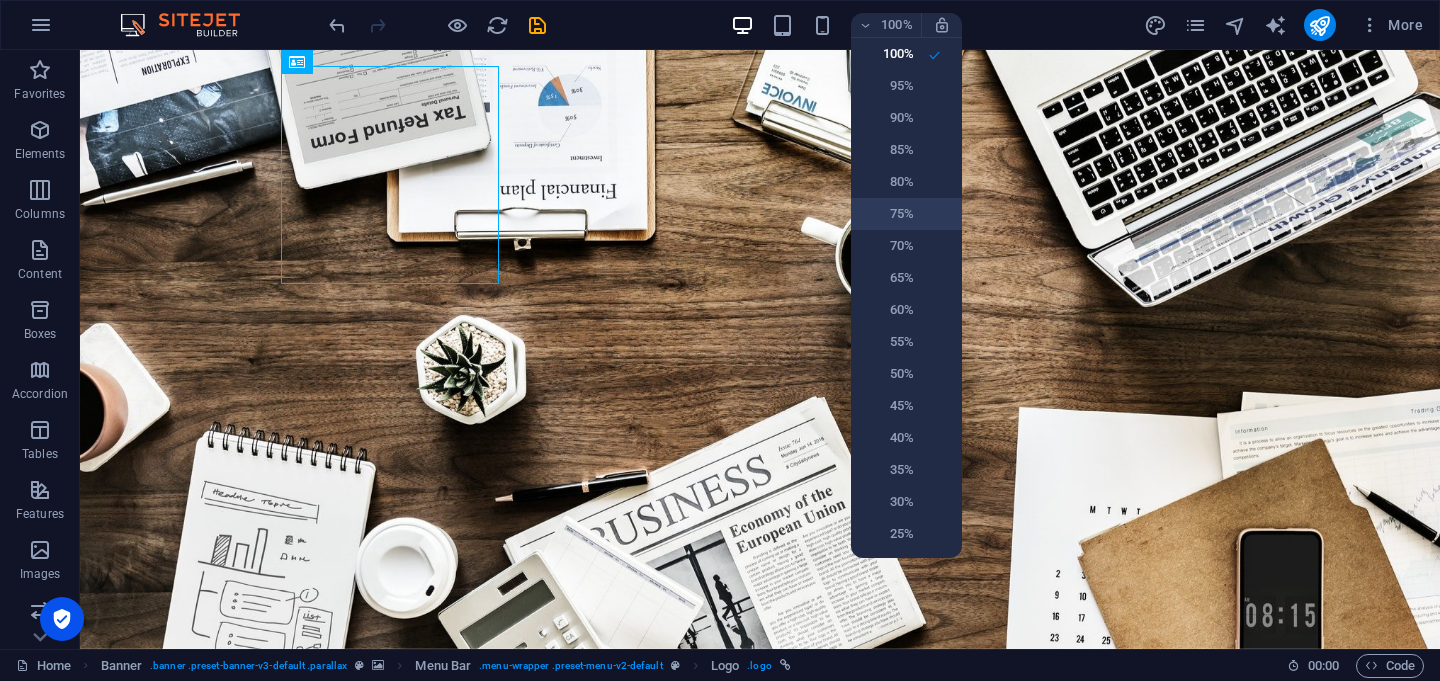 click on "75%" at bounding box center (888, 214) 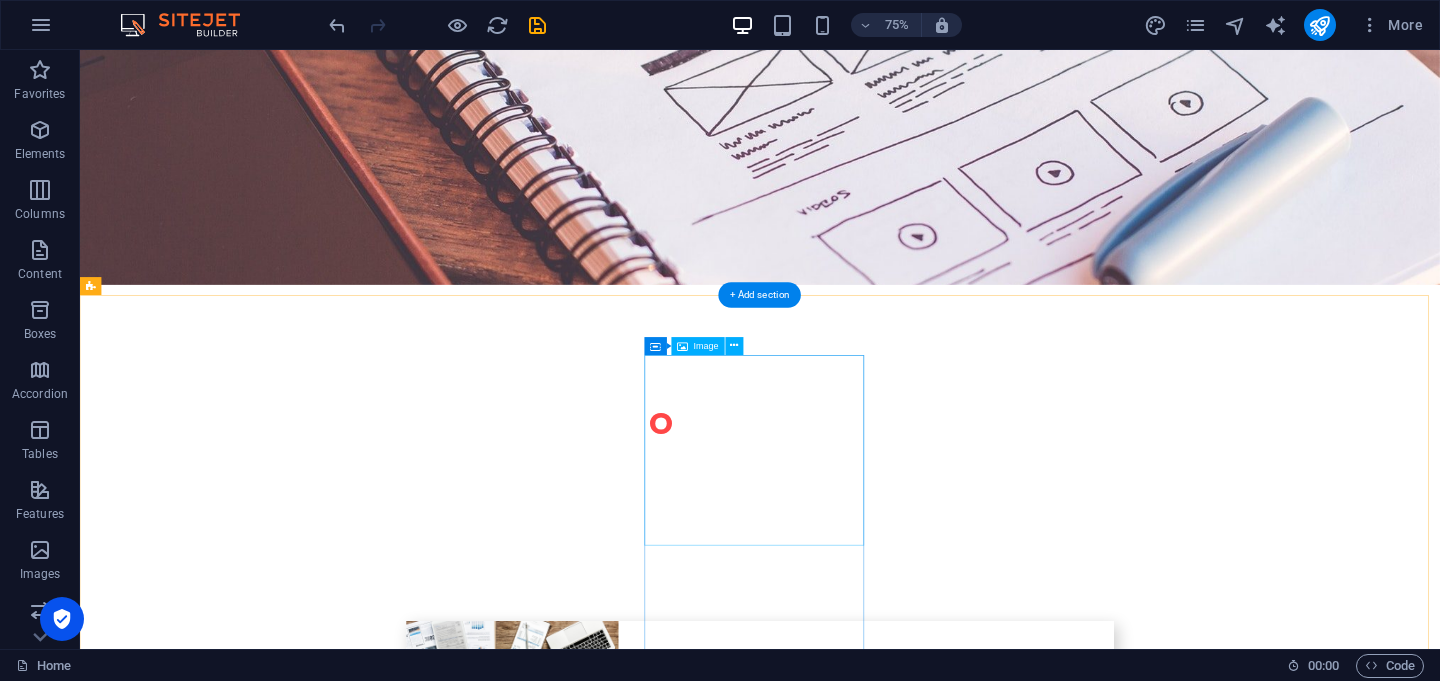 scroll, scrollTop: 3711, scrollLeft: 0, axis: vertical 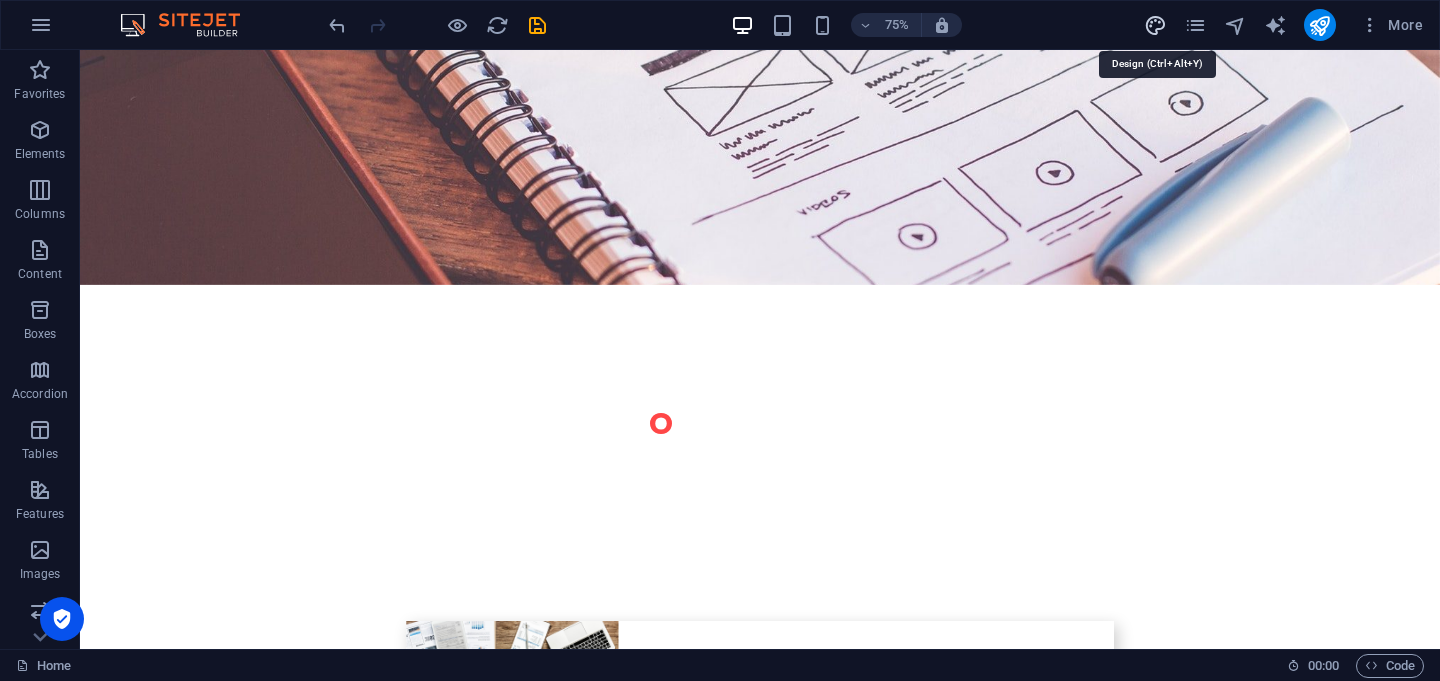 click at bounding box center [1155, 25] 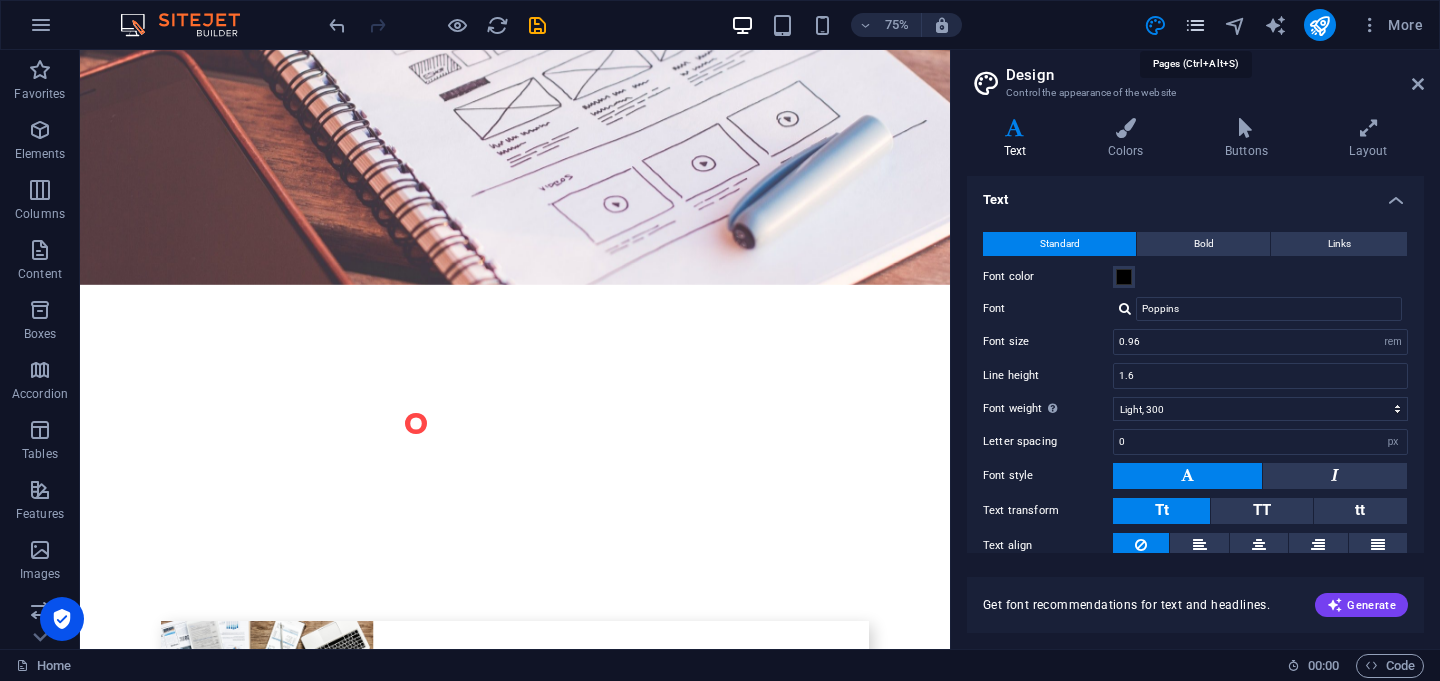 click at bounding box center [1195, 25] 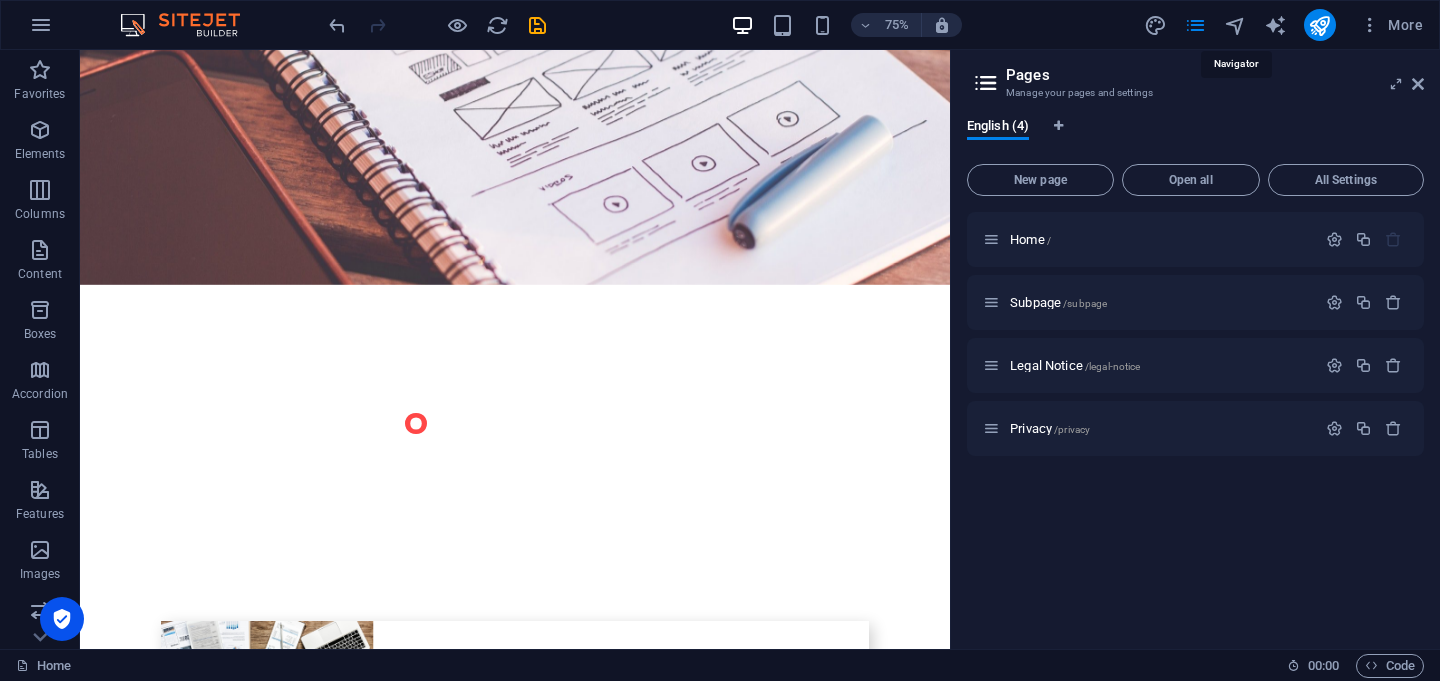 click on "More" at bounding box center (1287, 25) 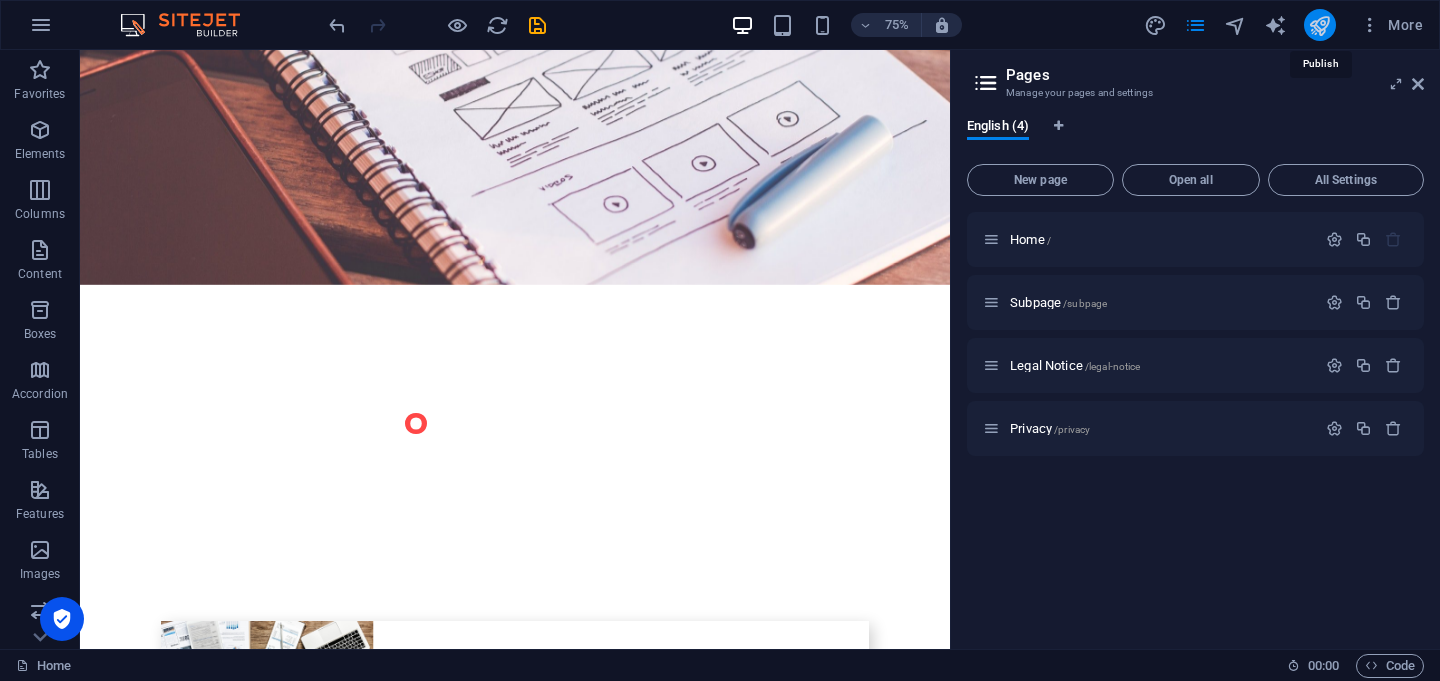 click at bounding box center (1319, 25) 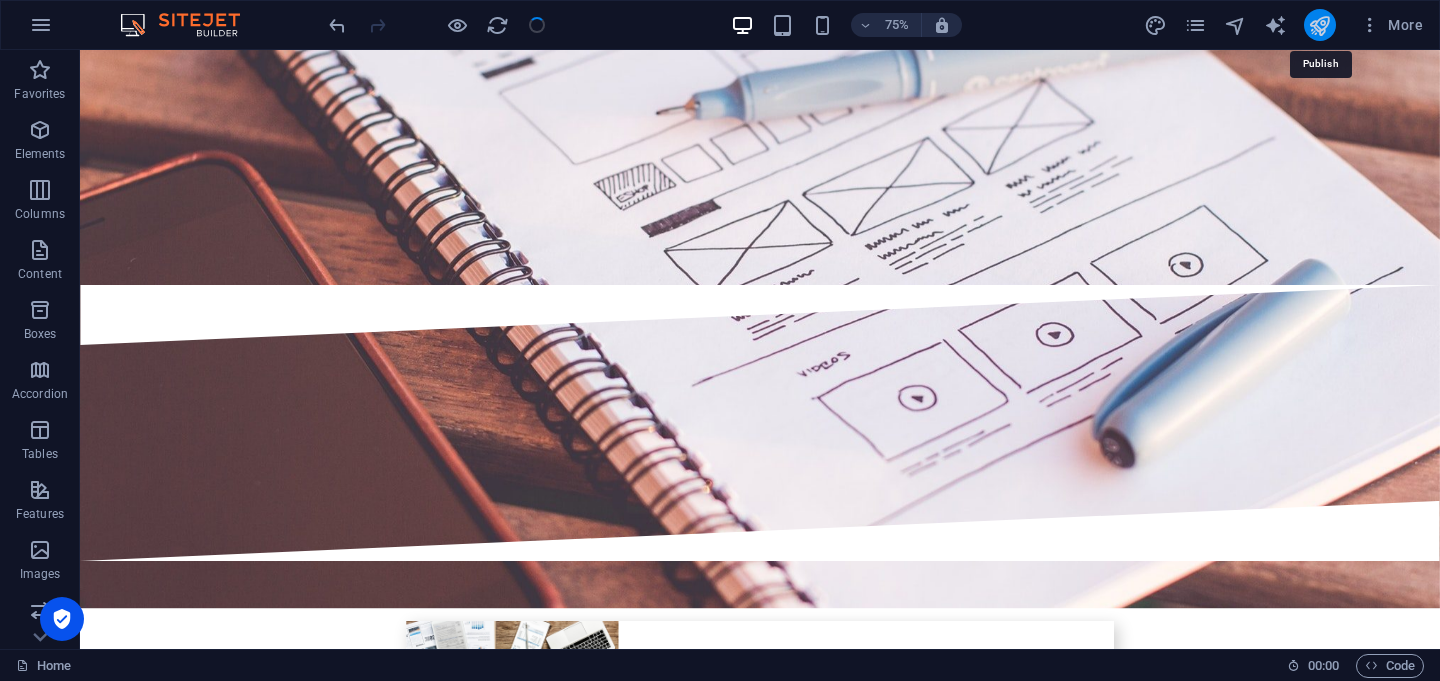 click at bounding box center [1319, 25] 